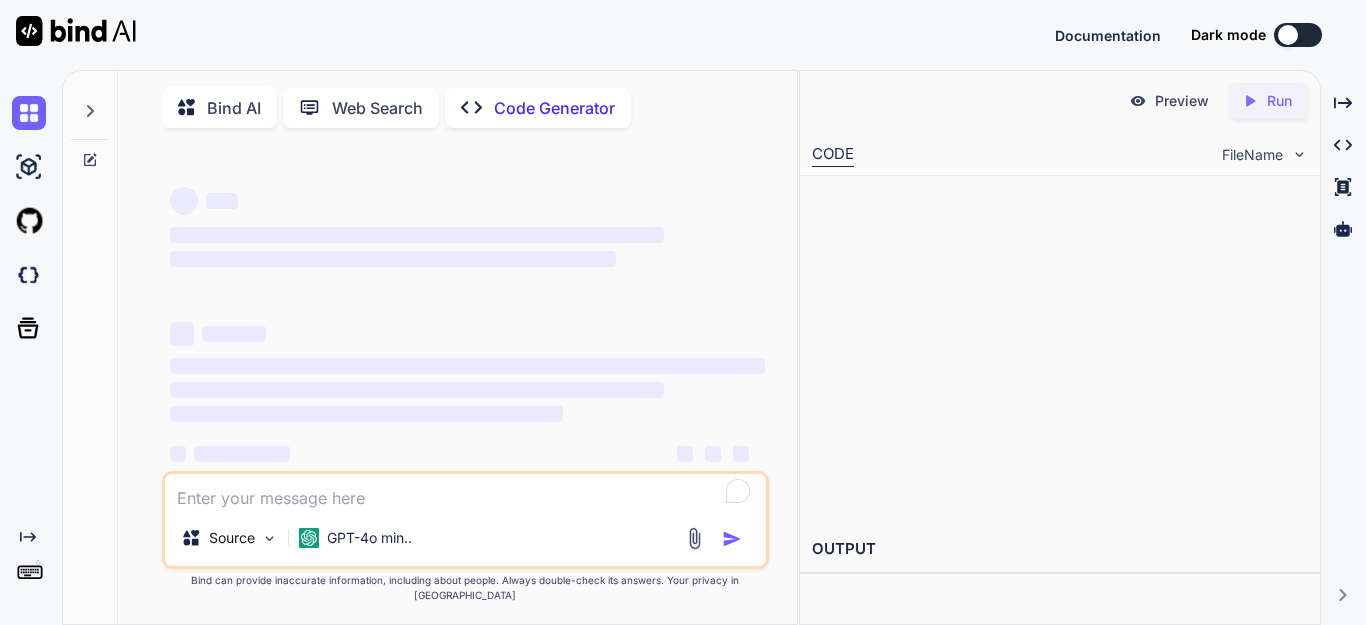 scroll, scrollTop: 0, scrollLeft: 0, axis: both 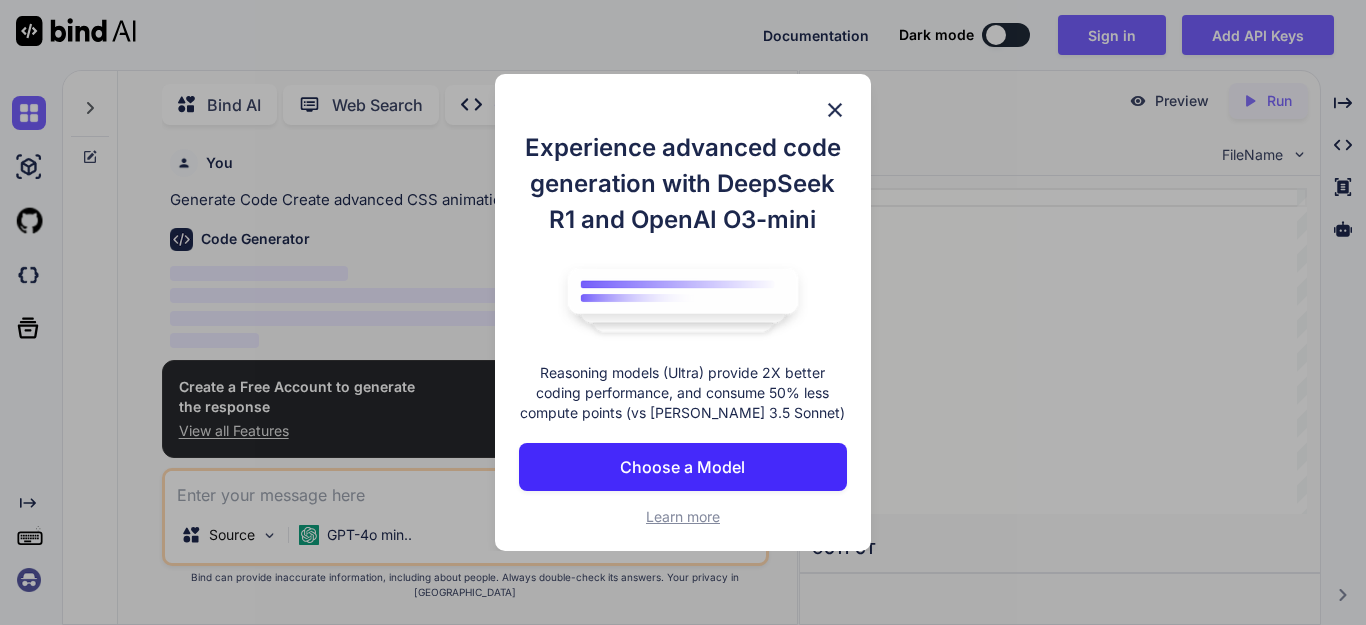 click on "Choose a Model" at bounding box center [682, 467] 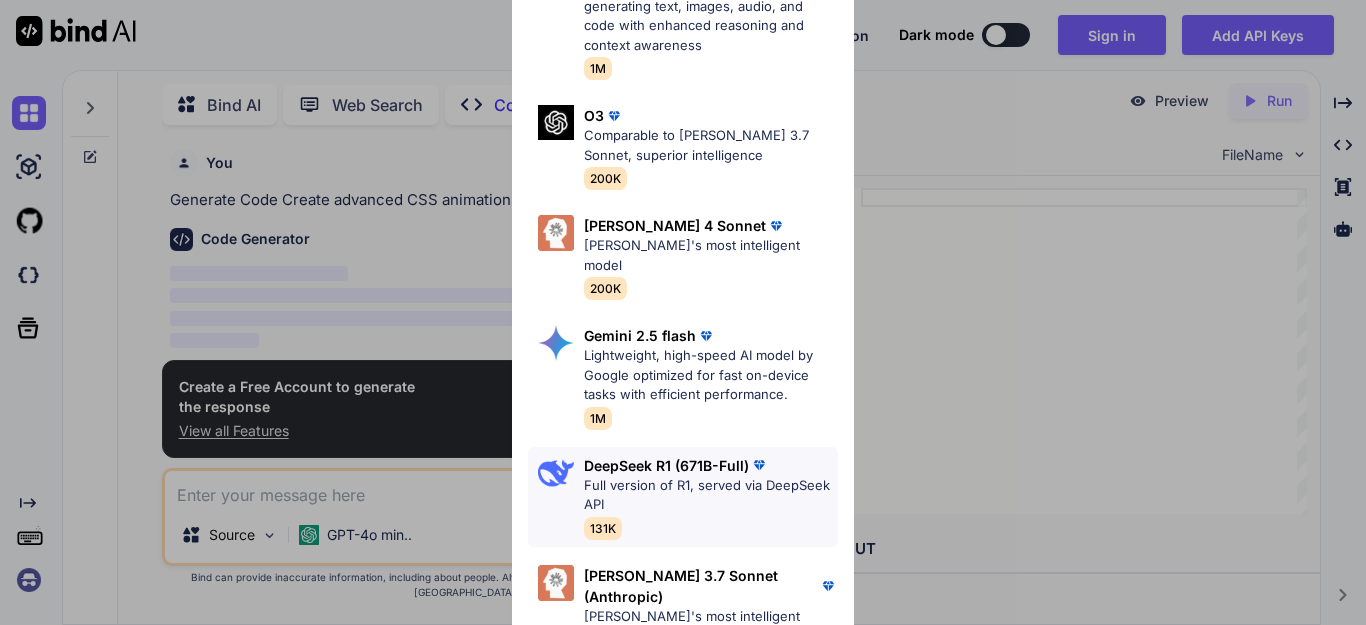 scroll, scrollTop: 309, scrollLeft: 0, axis: vertical 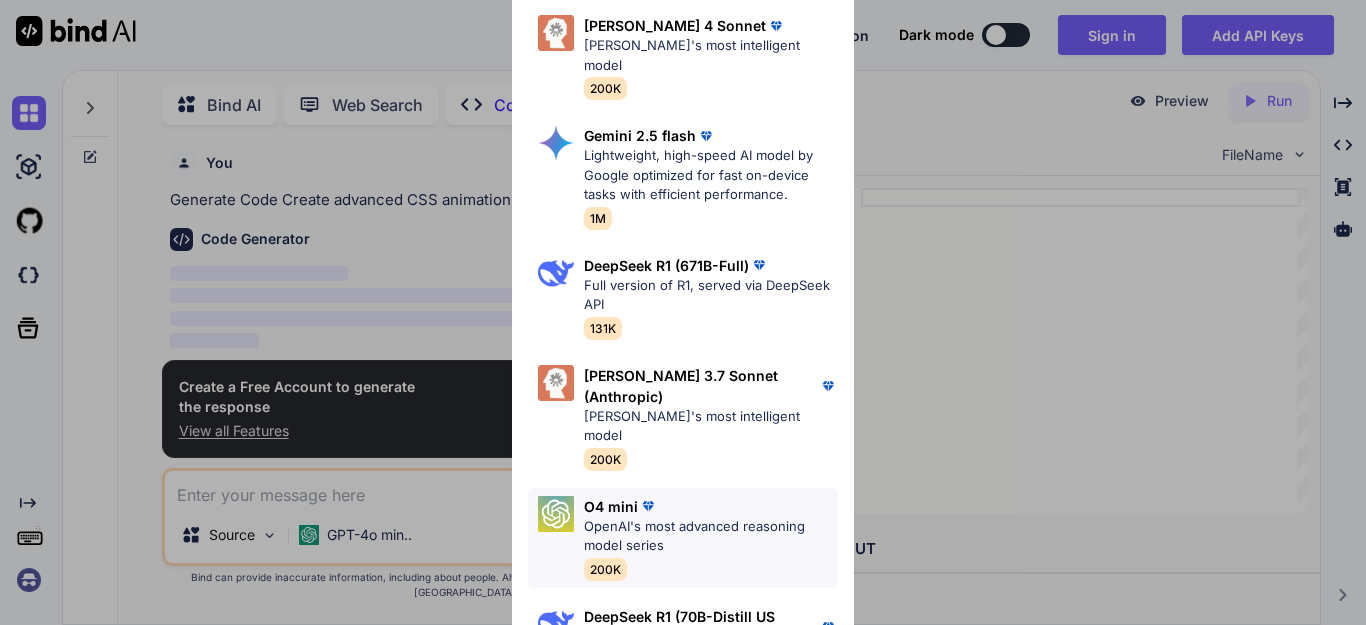 click on "OpenAI's most advanced reasoning model series" at bounding box center [711, 536] 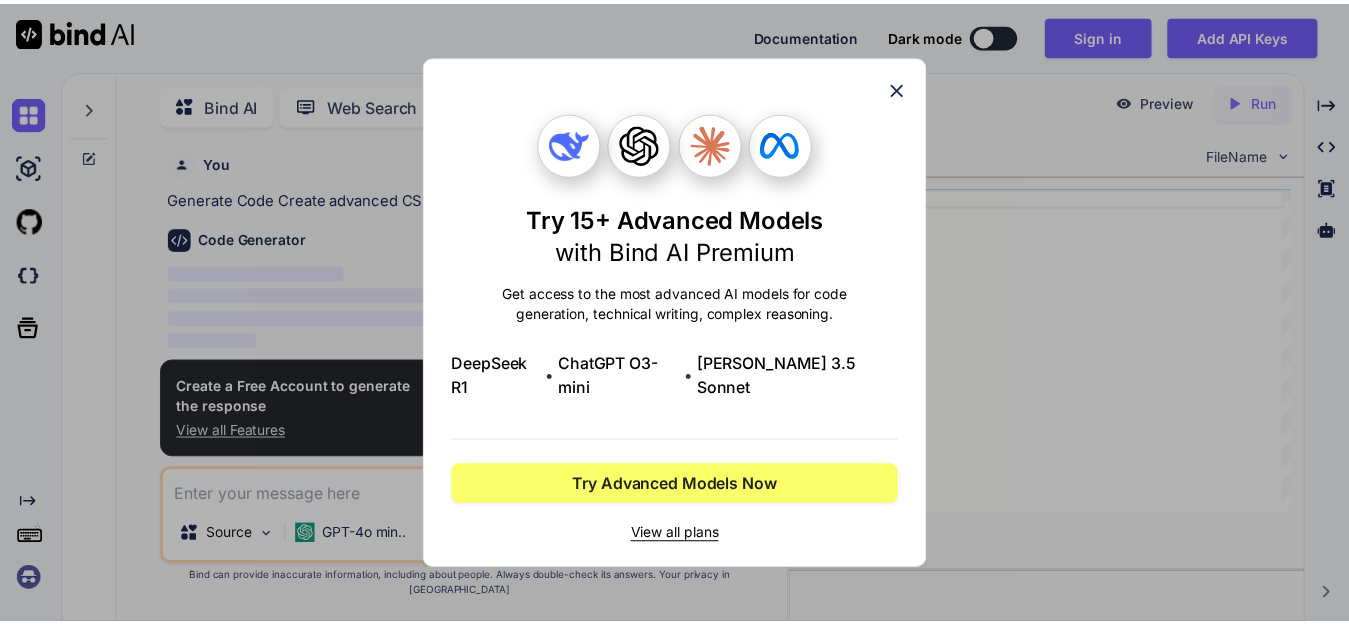 scroll, scrollTop: 0, scrollLeft: 0, axis: both 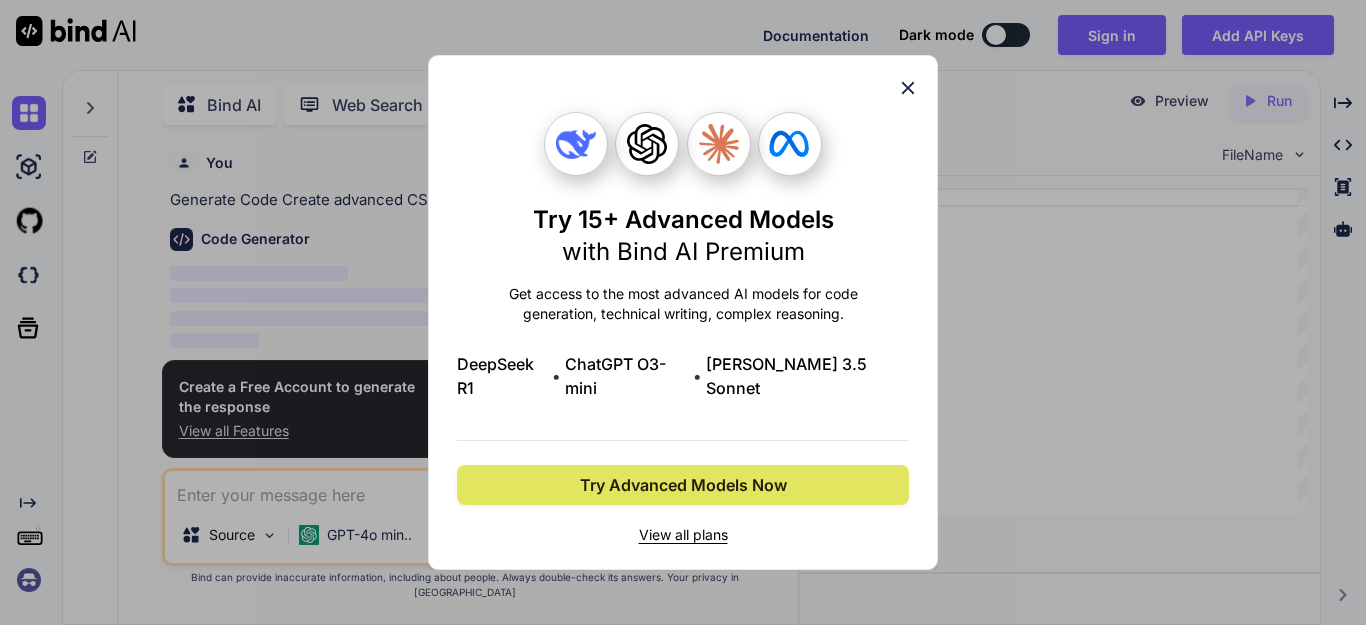 click on "Try Advanced Models Now" at bounding box center (683, 485) 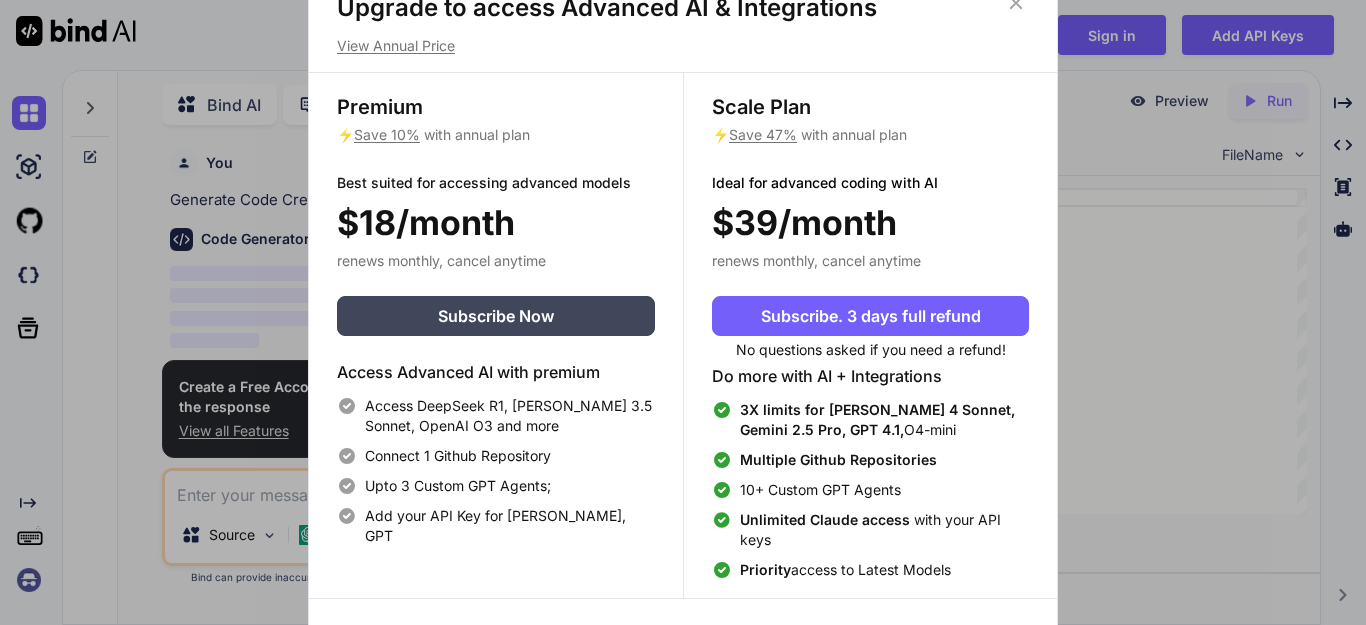click 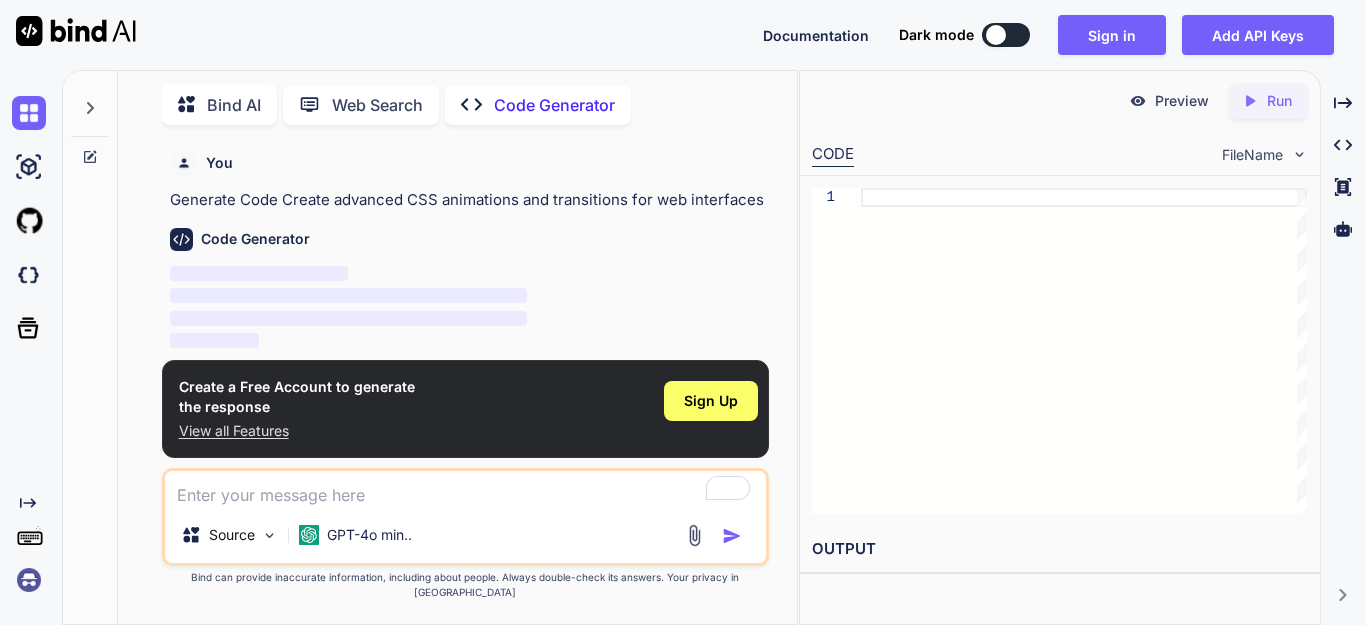 click at bounding box center (465, 489) 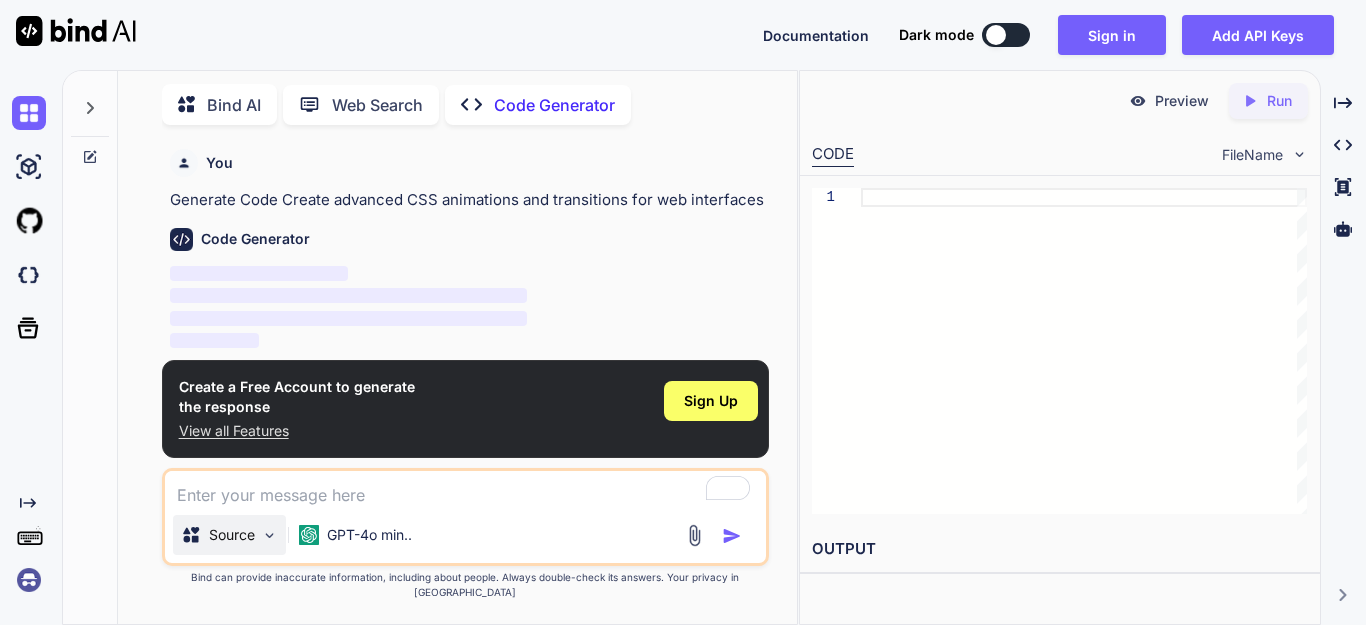 click on "Source" at bounding box center [232, 535] 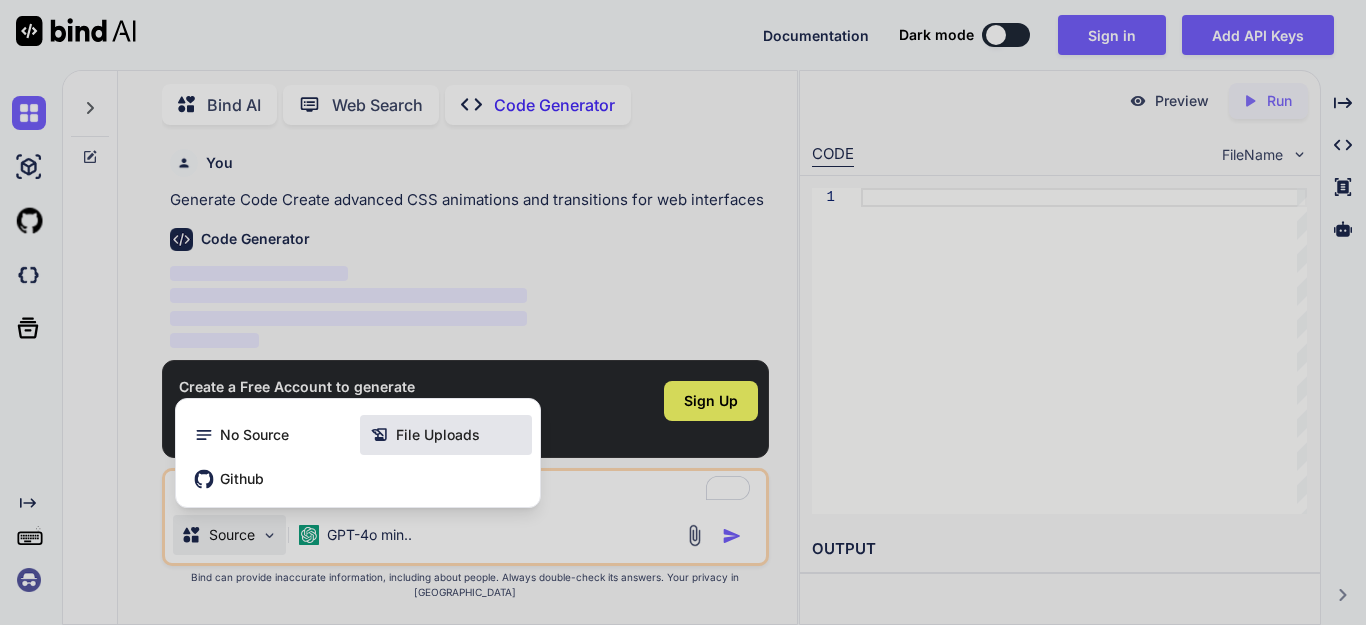 click on "File Uploads" at bounding box center [438, 435] 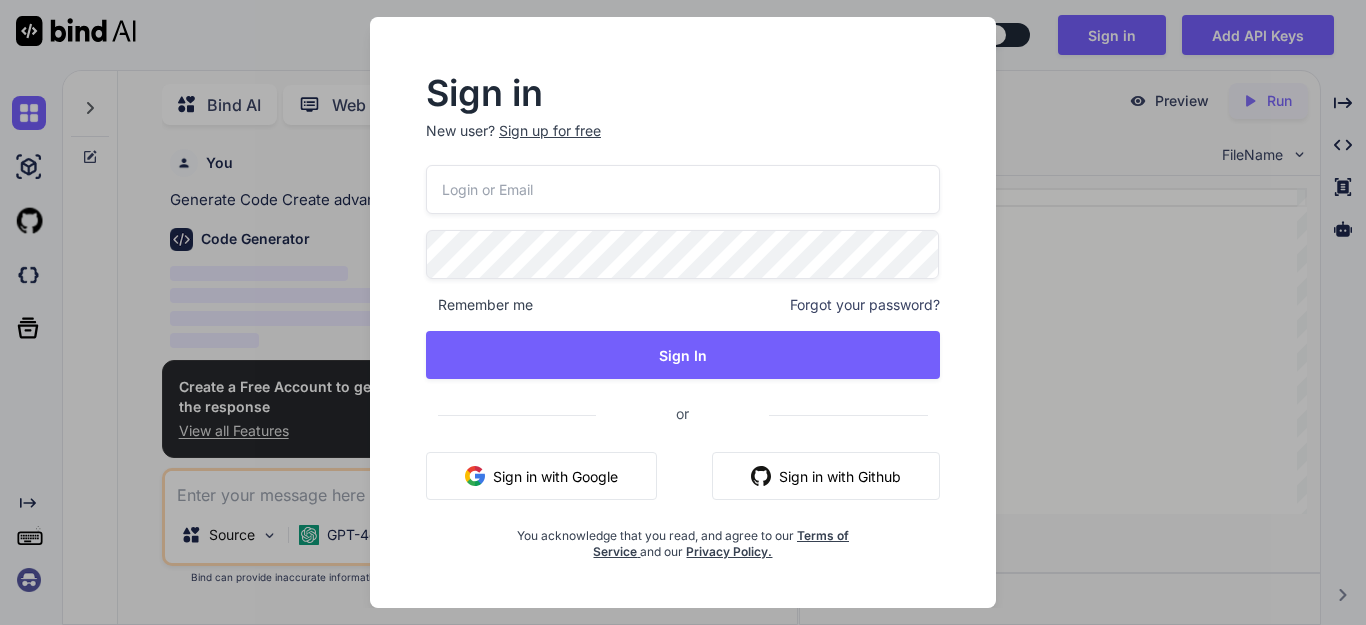 click on "Sign in New user?   Sign up for free Remember me Forgot your password? Sign In   or Sign in with Google Sign in with Github You acknowledge that you read, and agree to our   Terms of Service     and our   Privacy Policy." at bounding box center (683, 312) 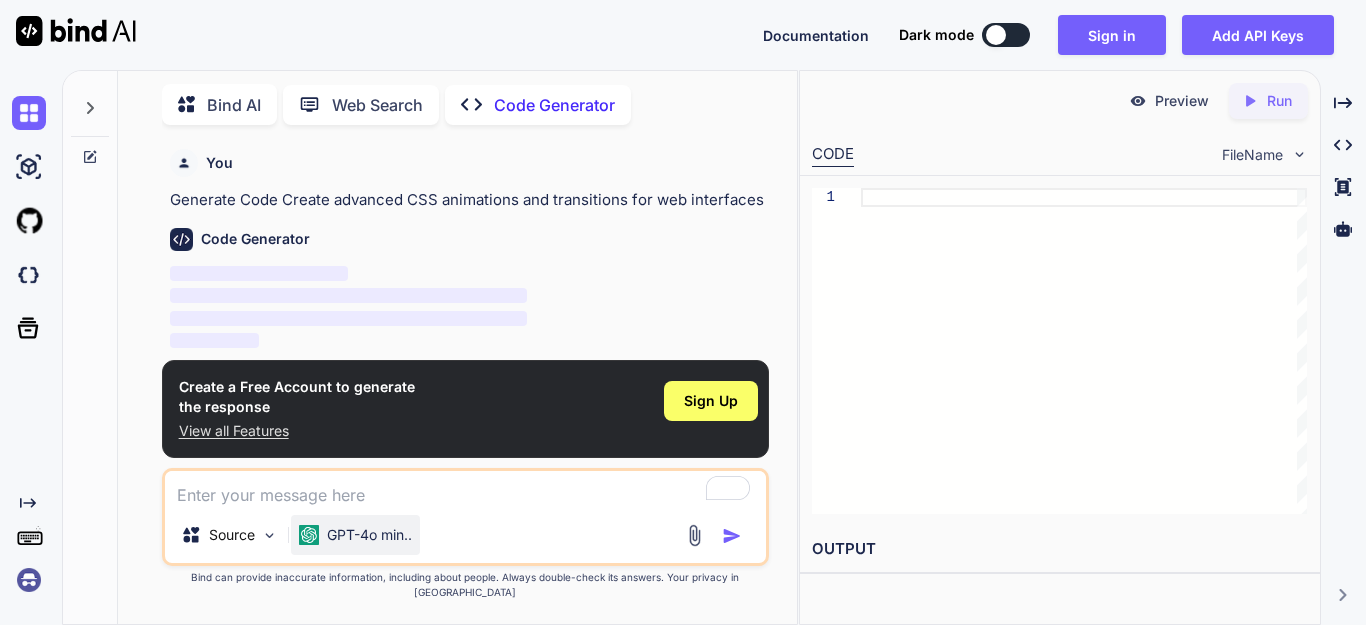click on "GPT-4o min.." at bounding box center [369, 535] 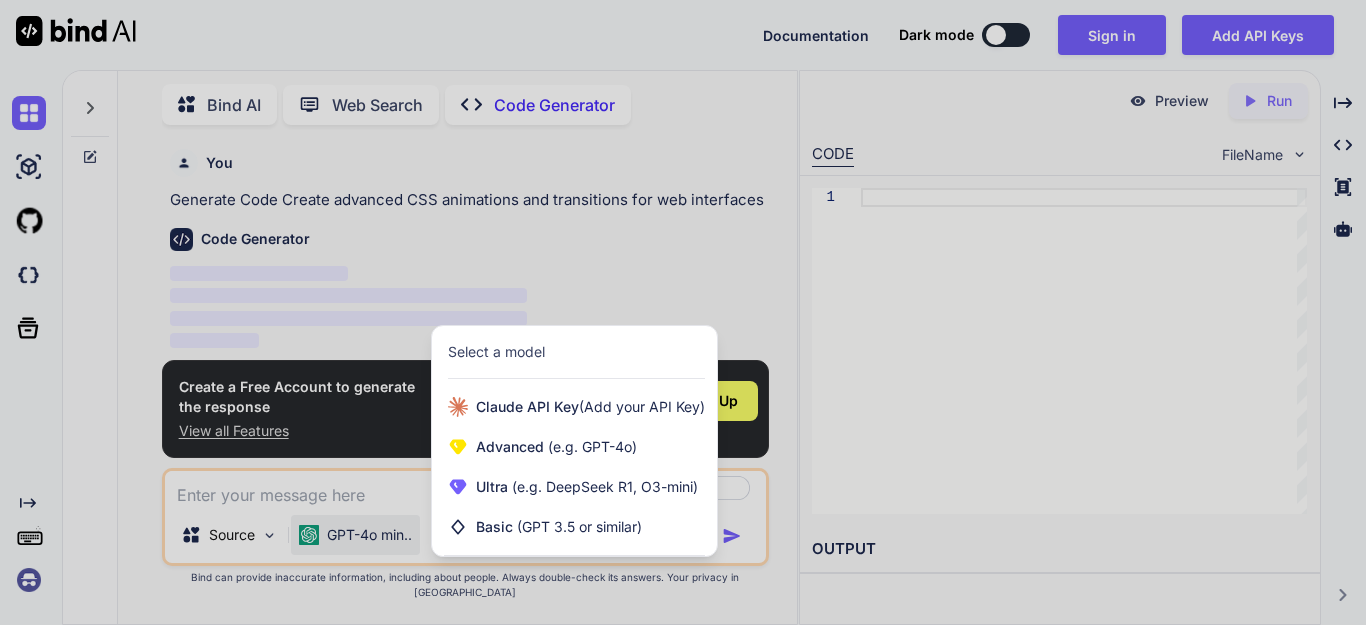click at bounding box center [683, 312] 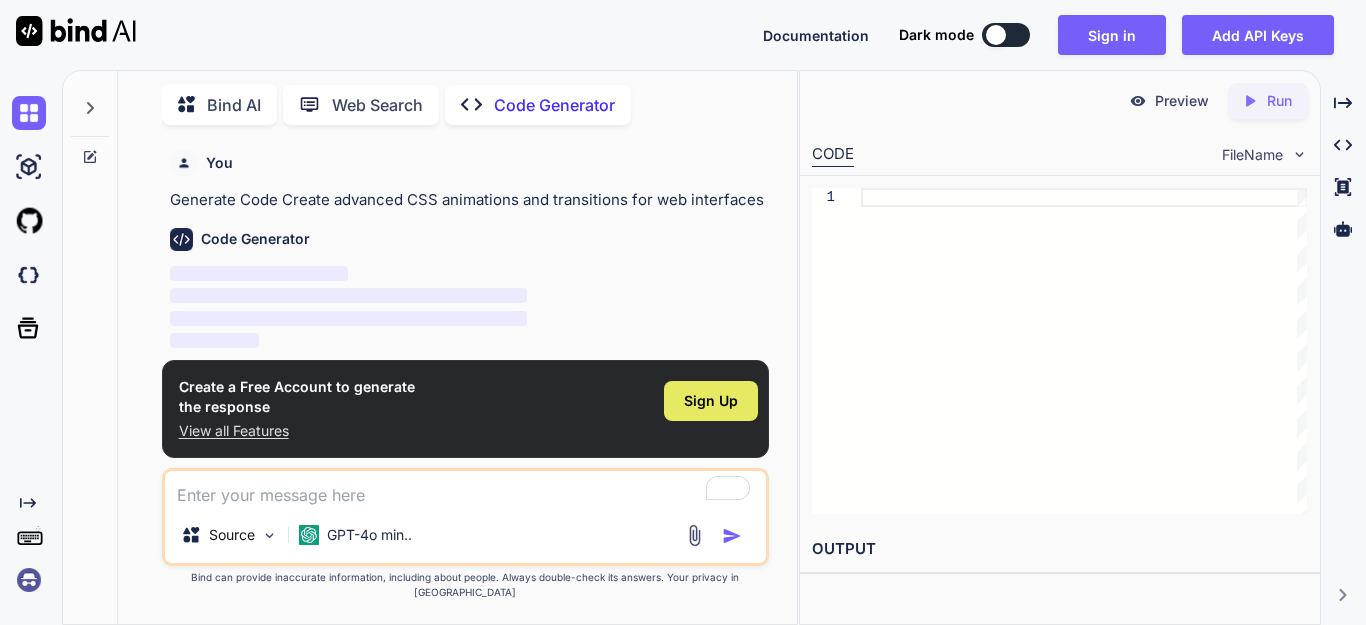 click on "Sign Up" at bounding box center [711, 401] 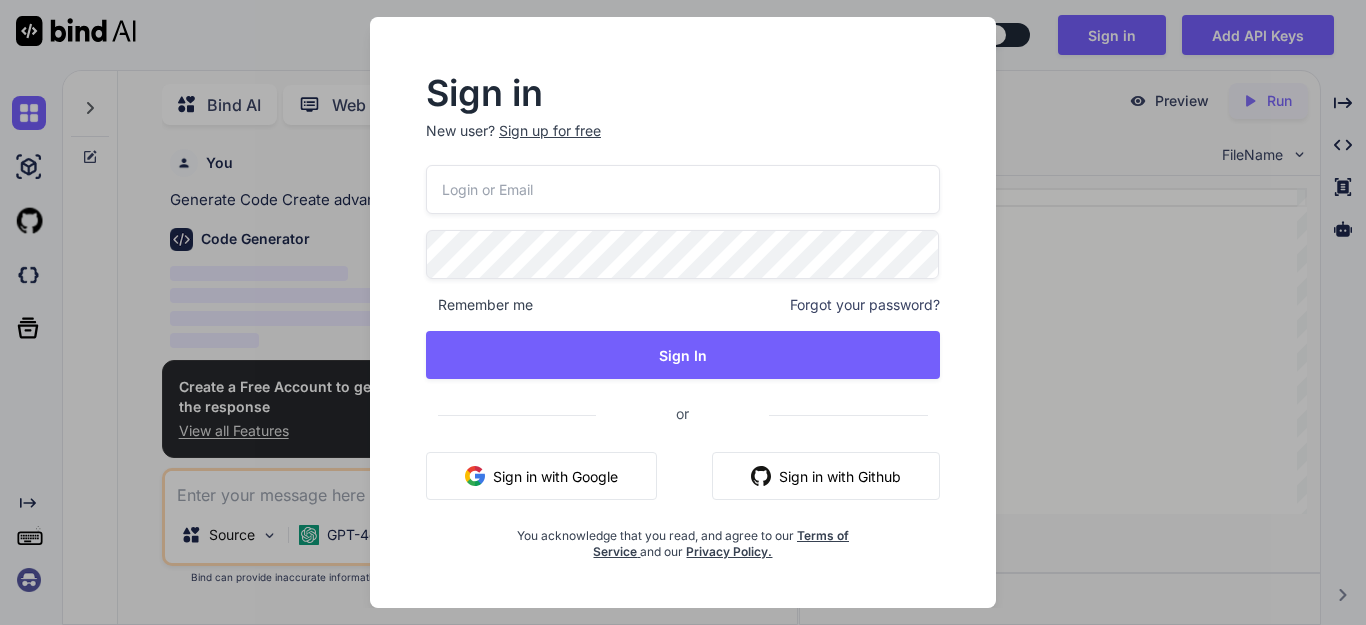 click on "Sign in with Google" at bounding box center (541, 476) 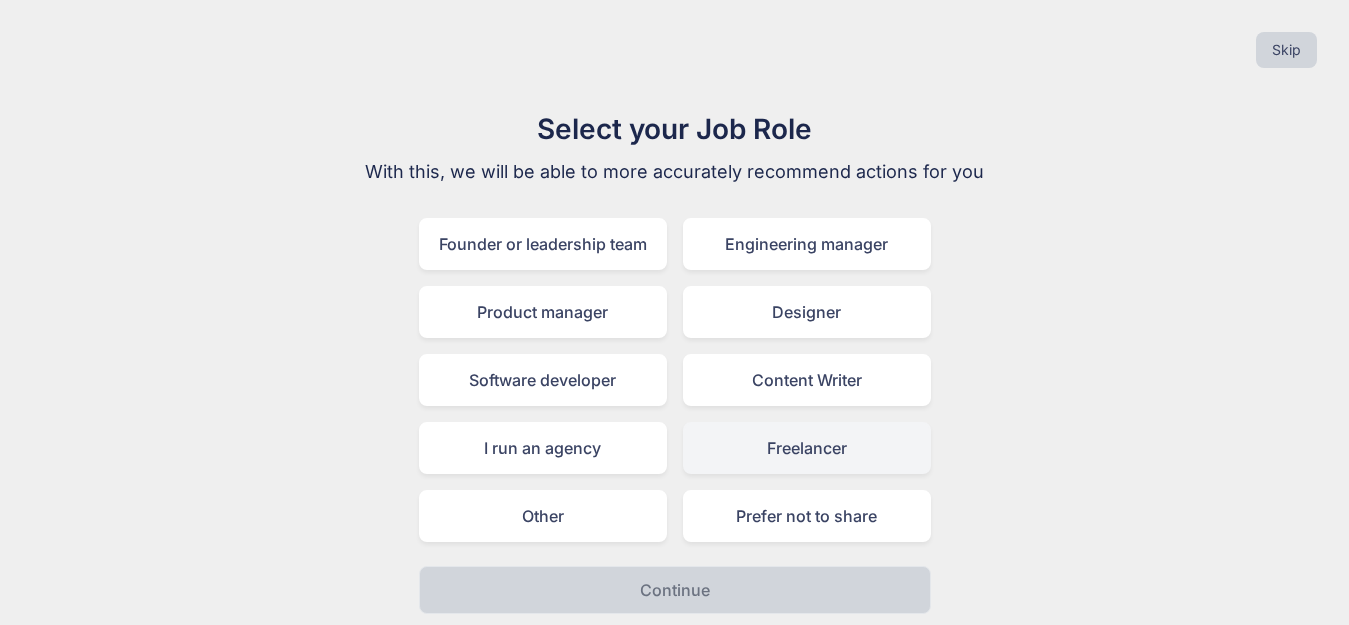 click on "Freelancer" at bounding box center (807, 448) 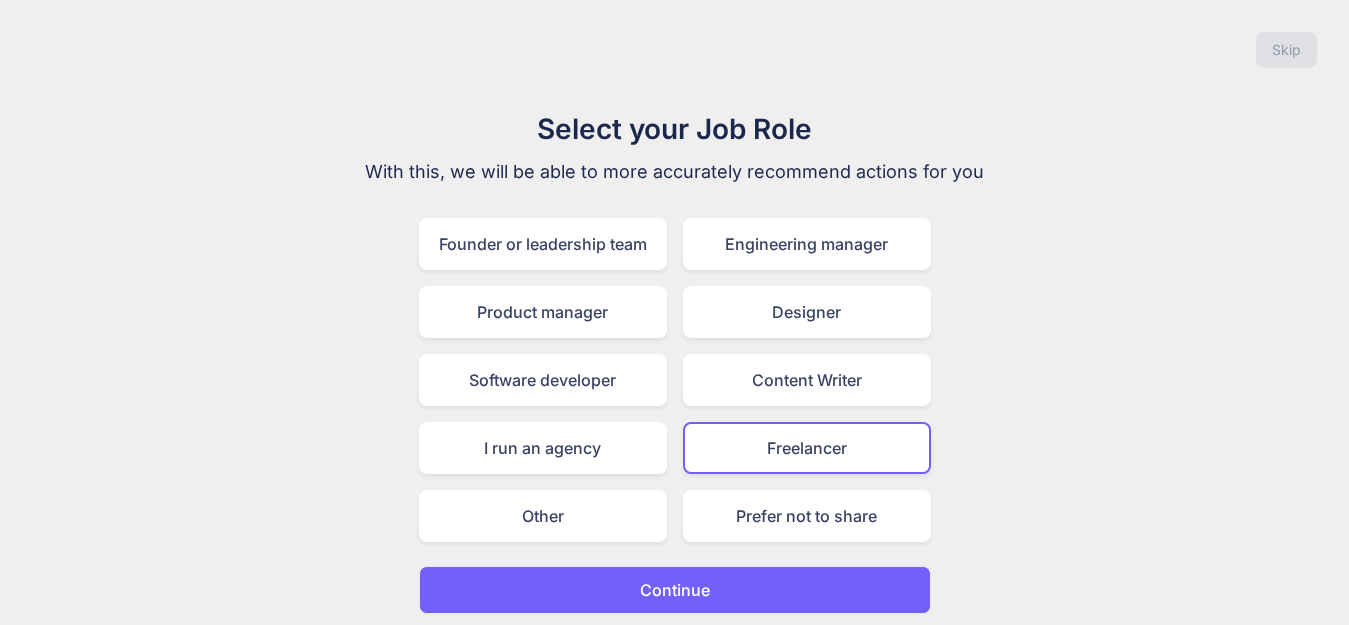 click on "Continue" at bounding box center [675, 590] 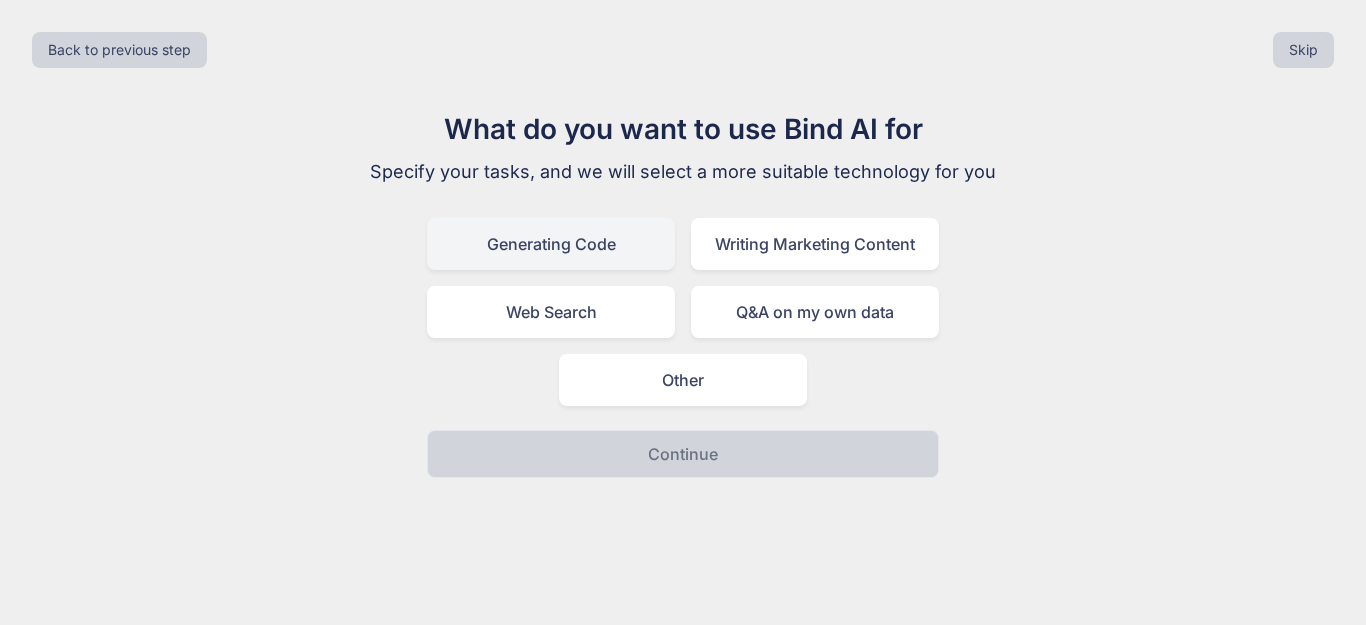 click on "Generating Code" at bounding box center [551, 244] 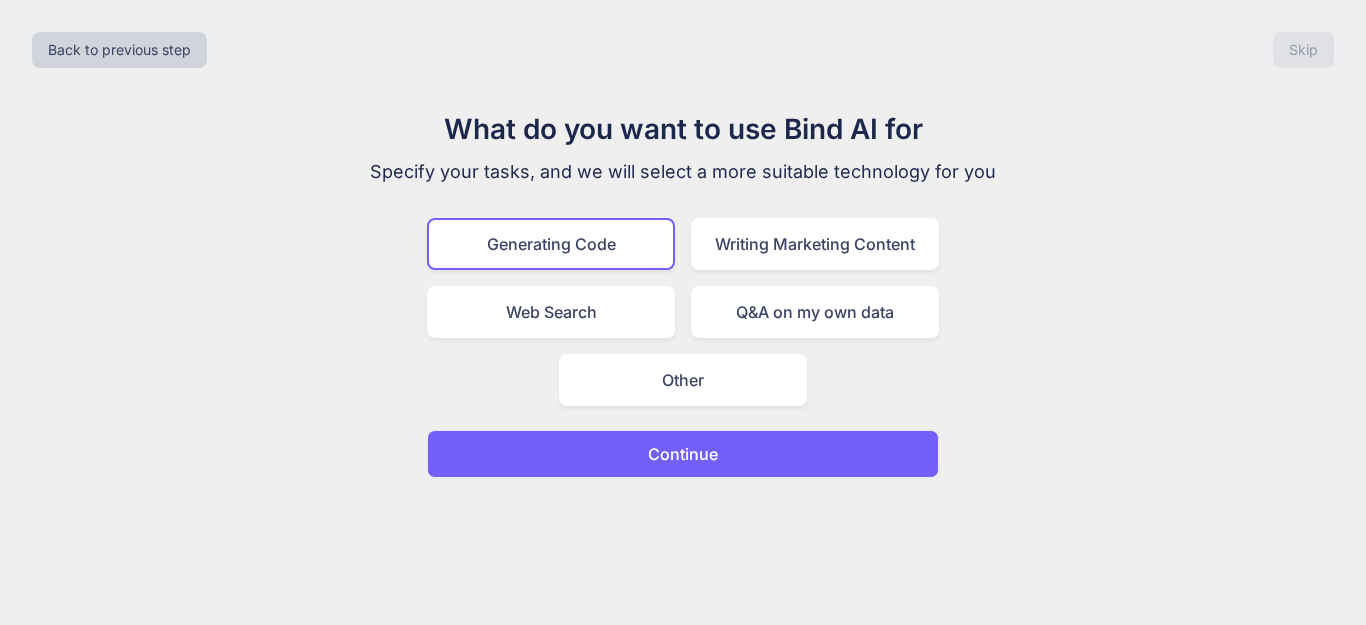click on "Continue" at bounding box center (683, 454) 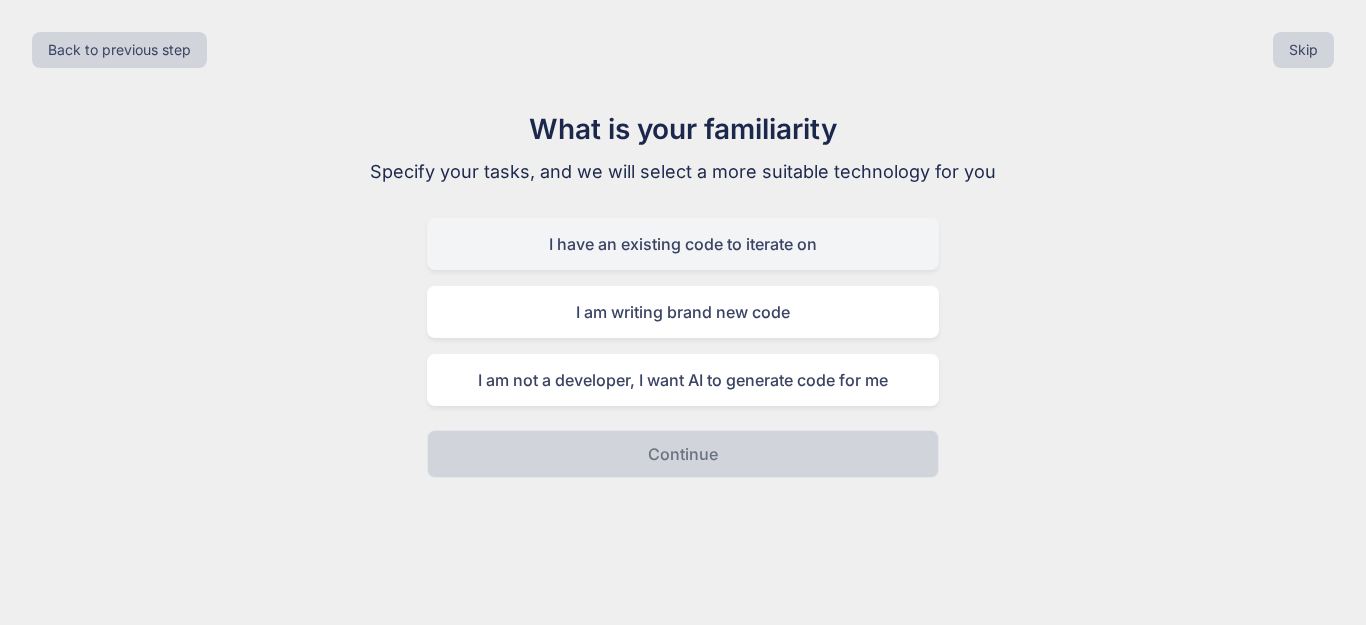 click on "I have an existing code to iterate on" at bounding box center (683, 244) 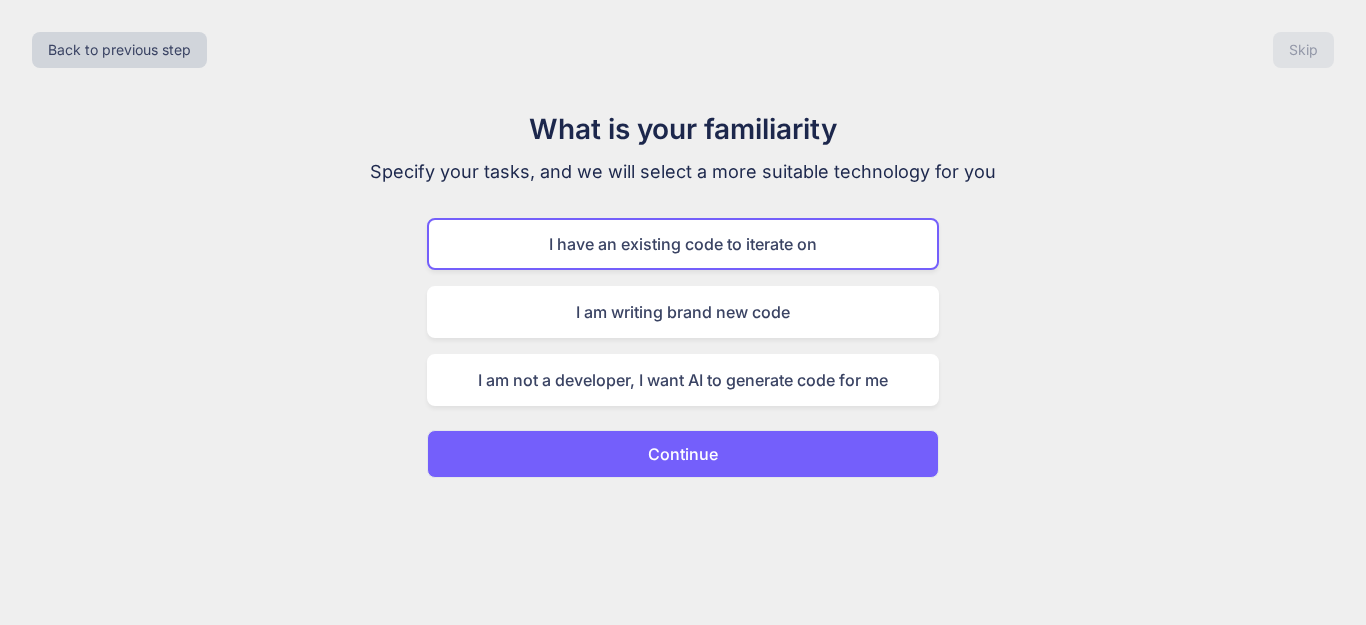 click on "Continue" at bounding box center (683, 454) 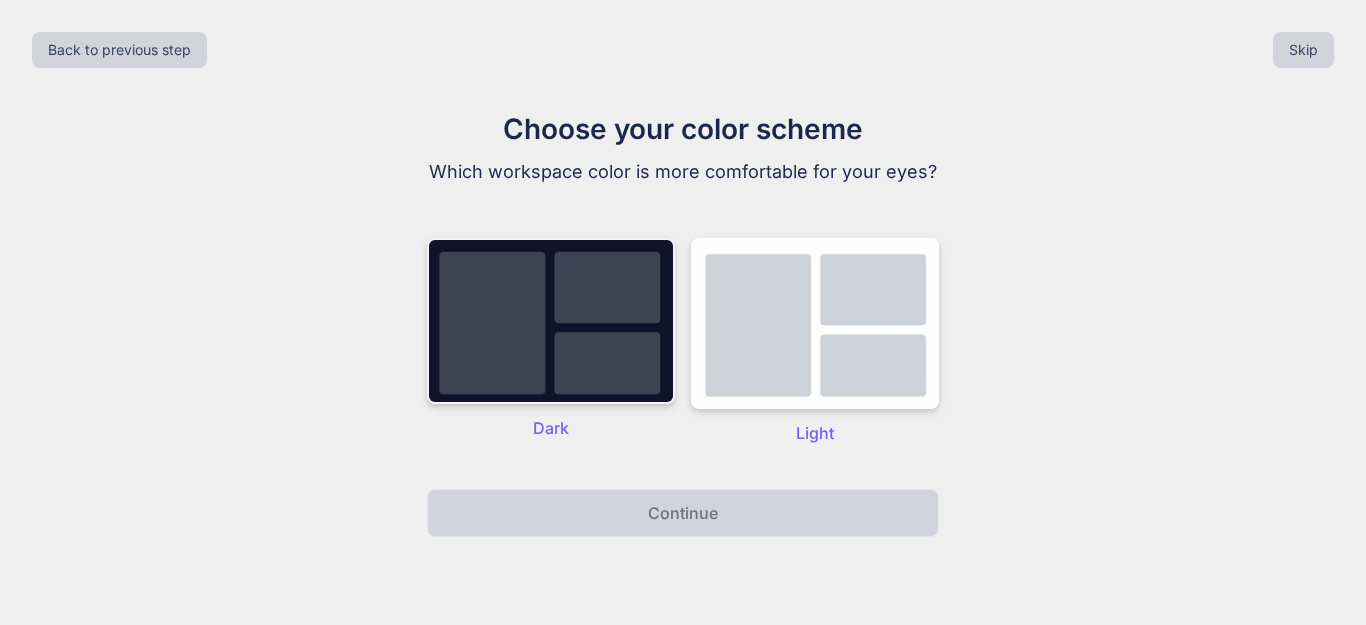click at bounding box center (551, 321) 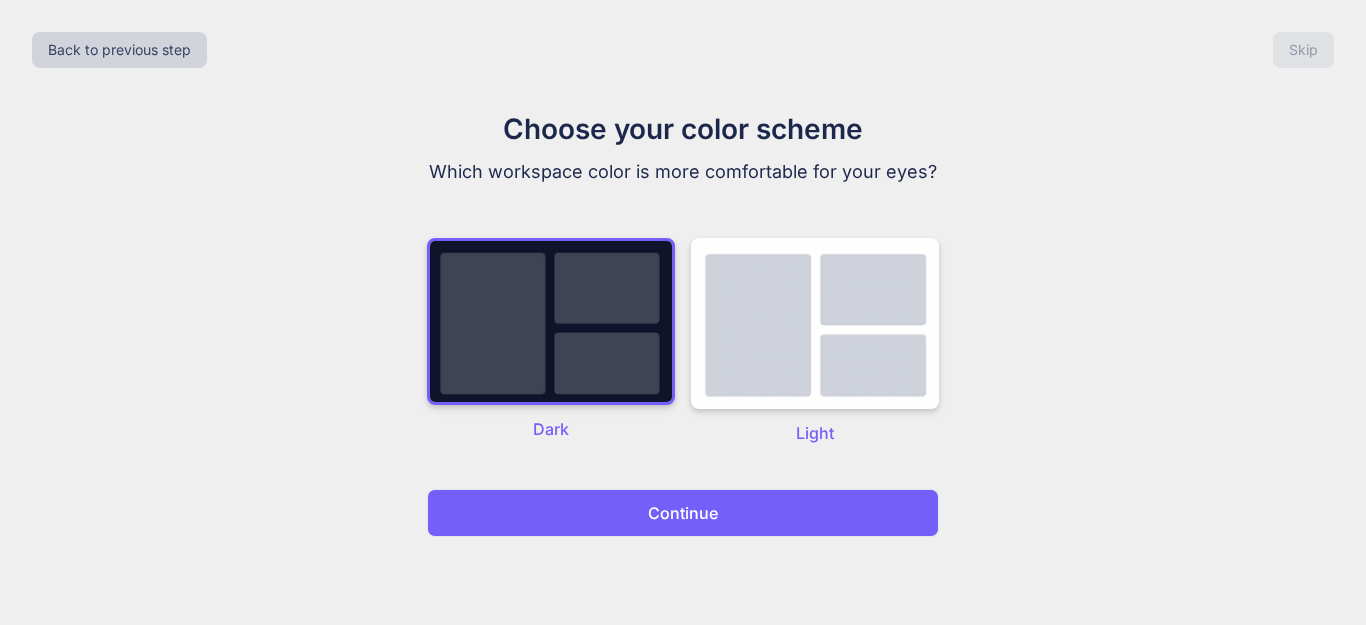click on "Continue" at bounding box center [683, 513] 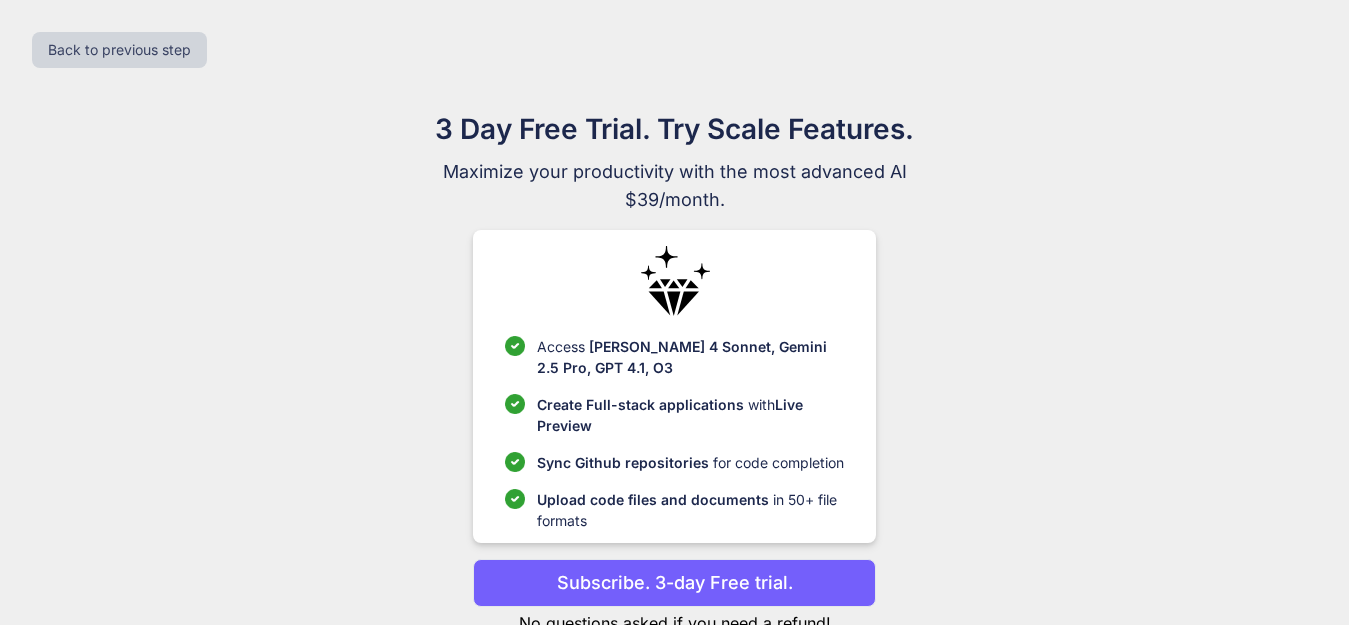 scroll, scrollTop: 66, scrollLeft: 0, axis: vertical 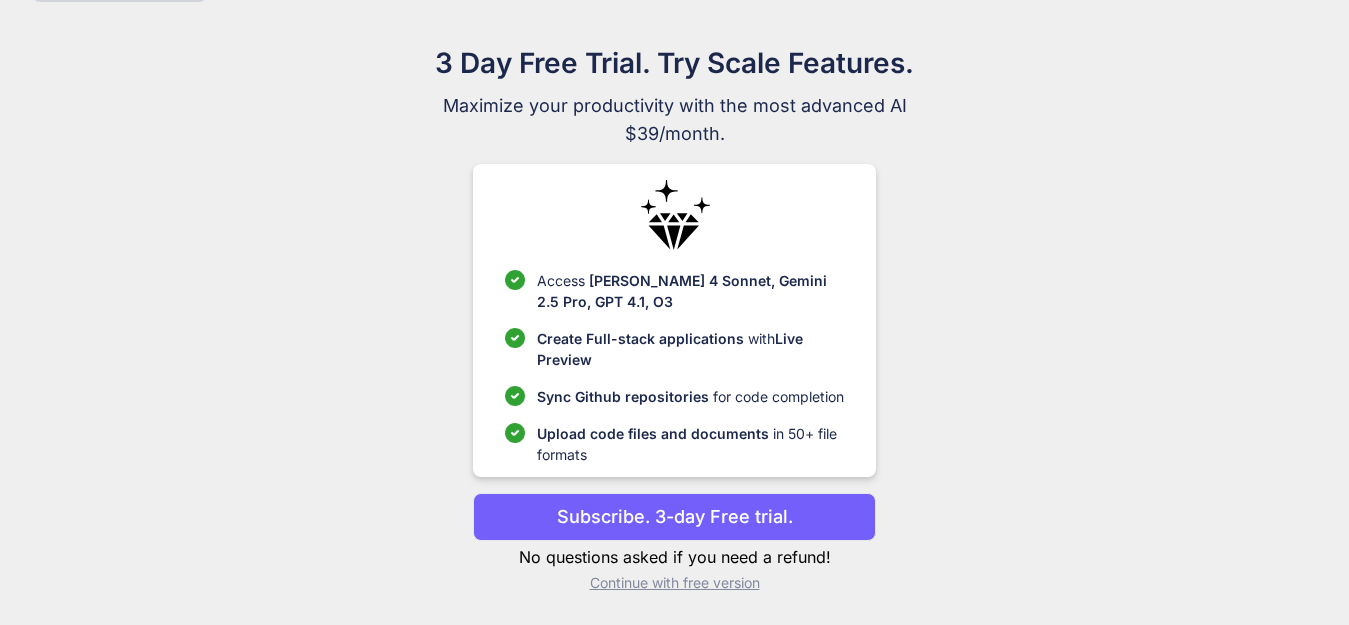 click on "Subscribe. 3-day Free trial." at bounding box center [675, 516] 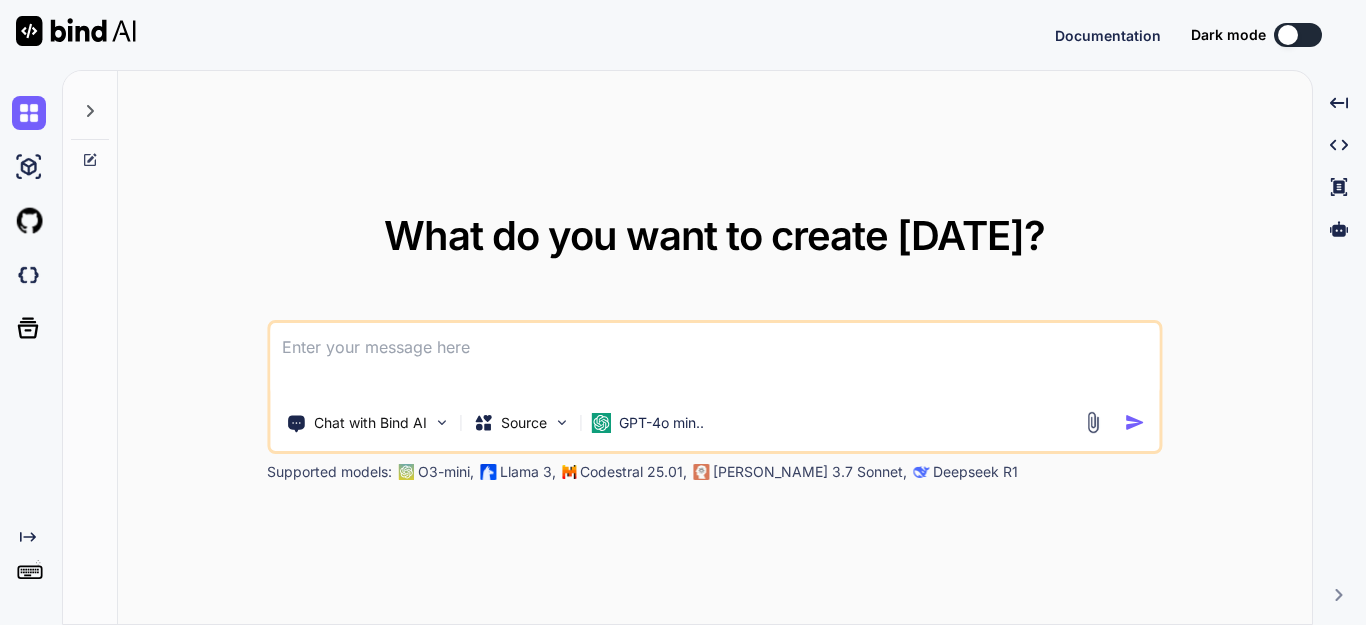 scroll, scrollTop: 0, scrollLeft: 0, axis: both 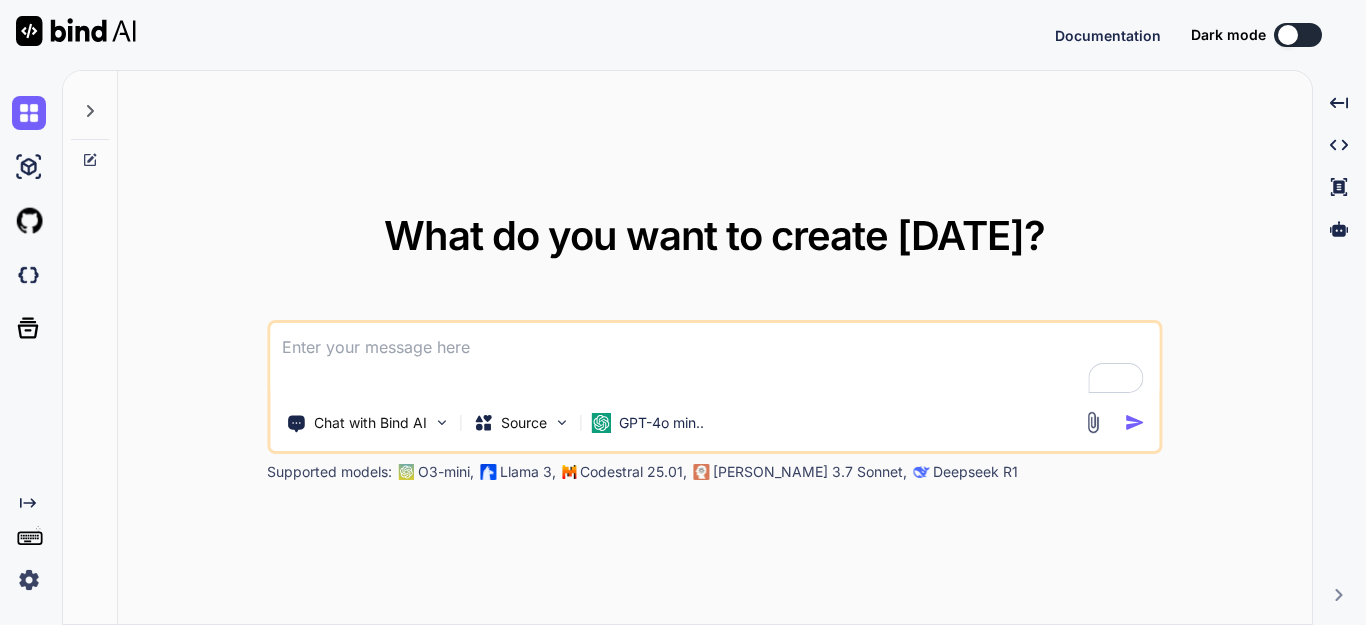 click at bounding box center (1288, 35) 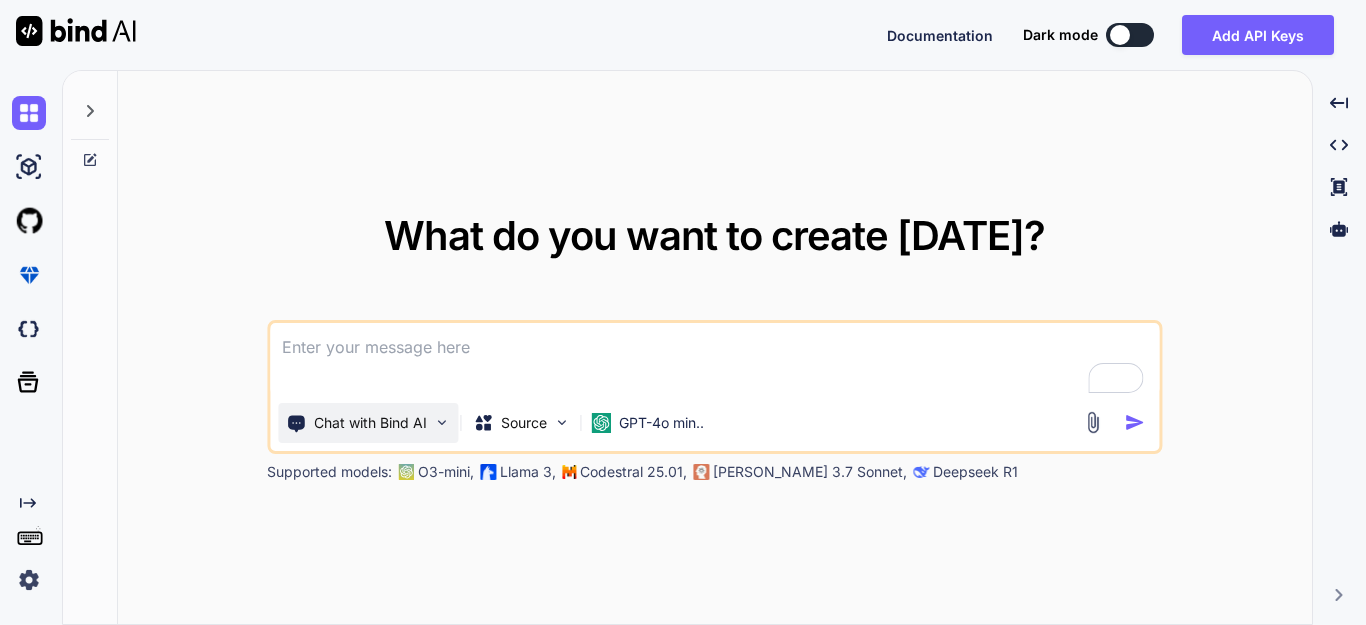 click on "Chat with Bind AI" at bounding box center [368, 423] 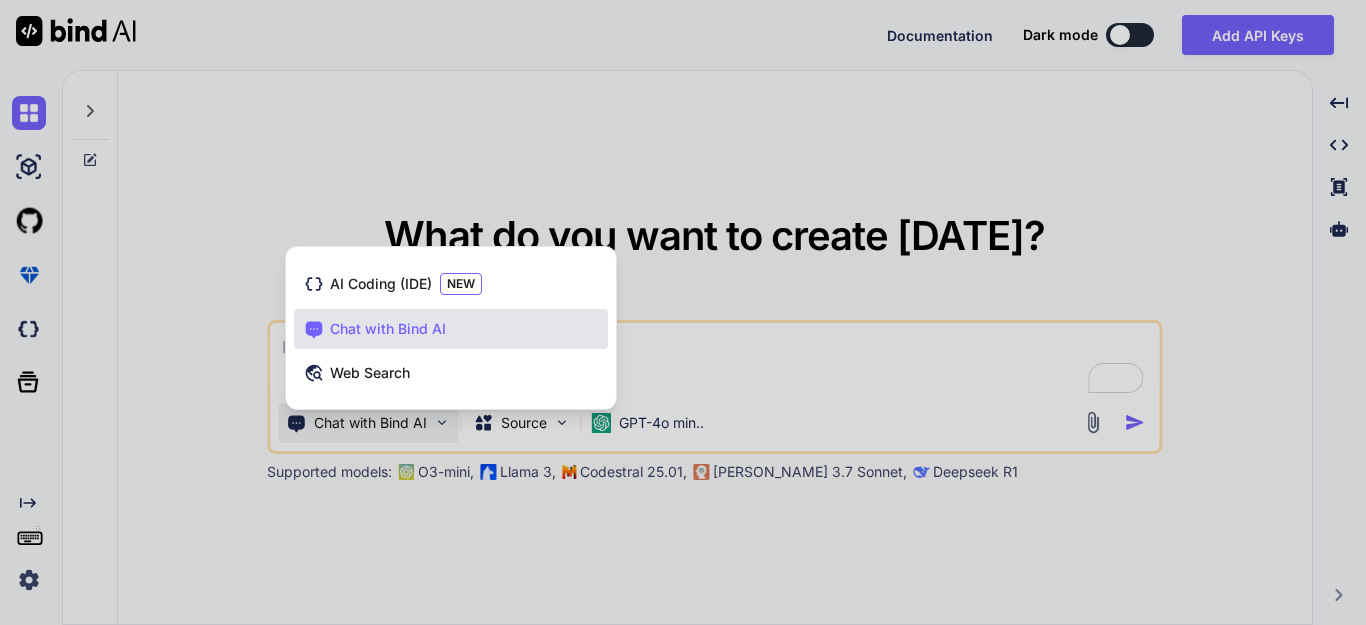 click at bounding box center [683, 312] 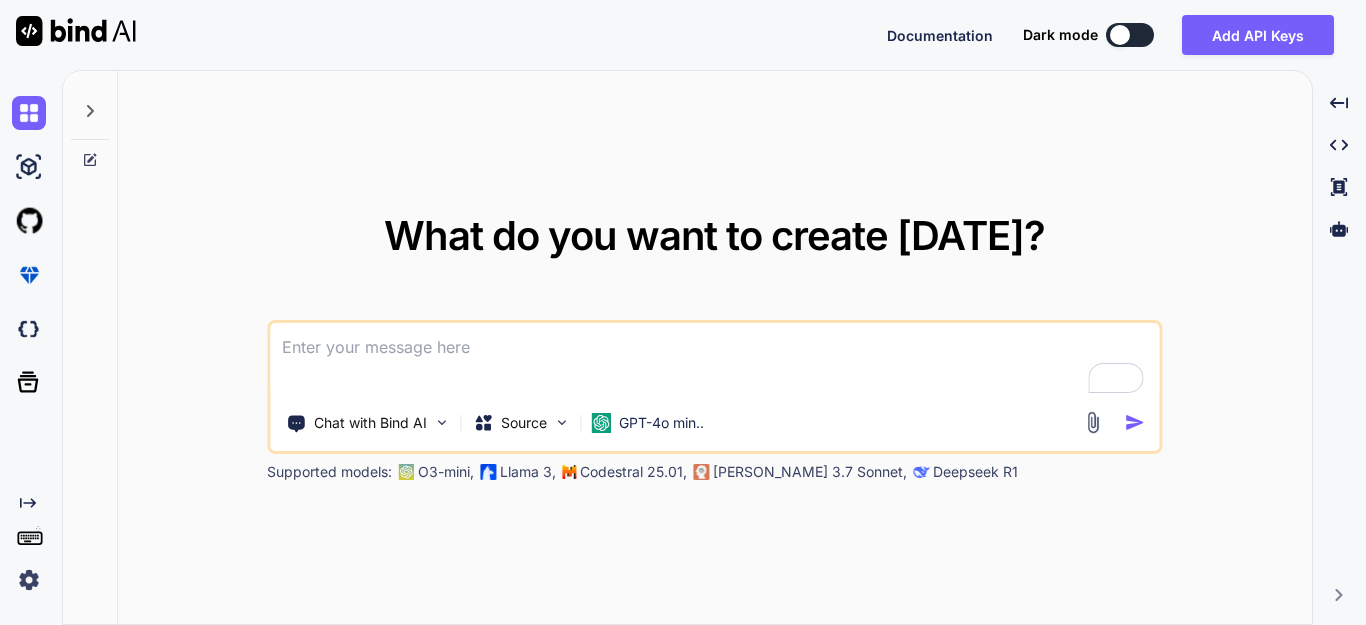 click at bounding box center (1092, 422) 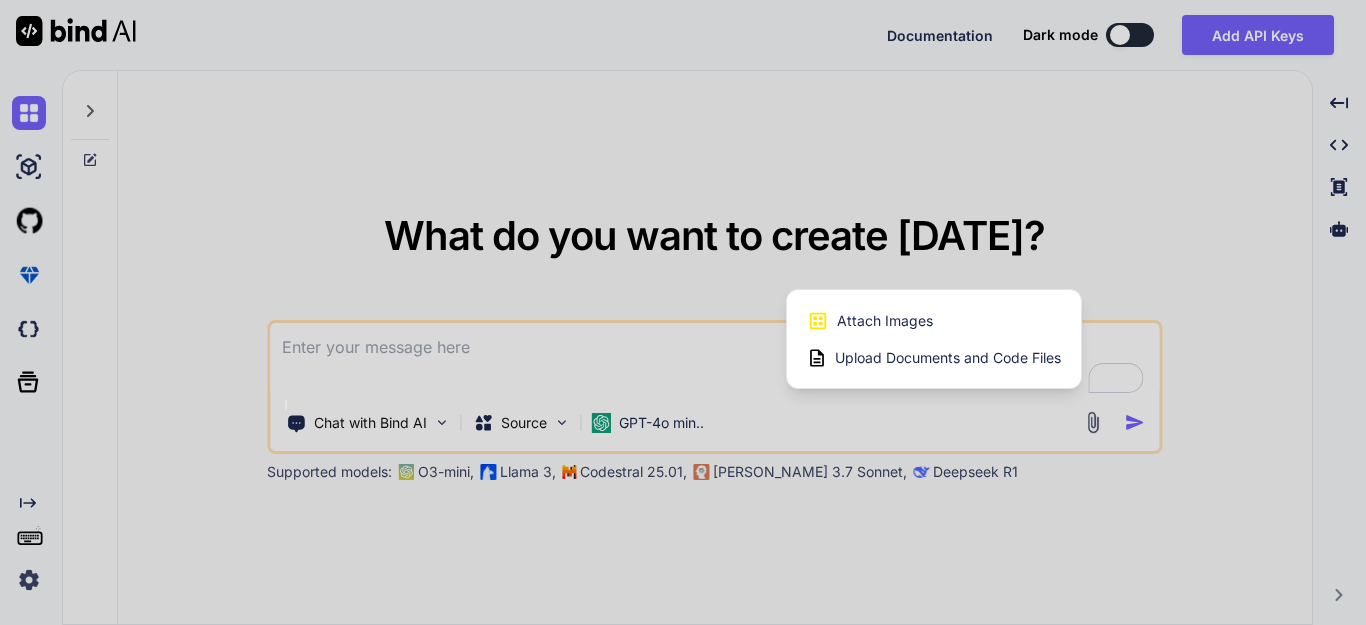 click on "Upload Documents and Code Files" at bounding box center (934, 358) 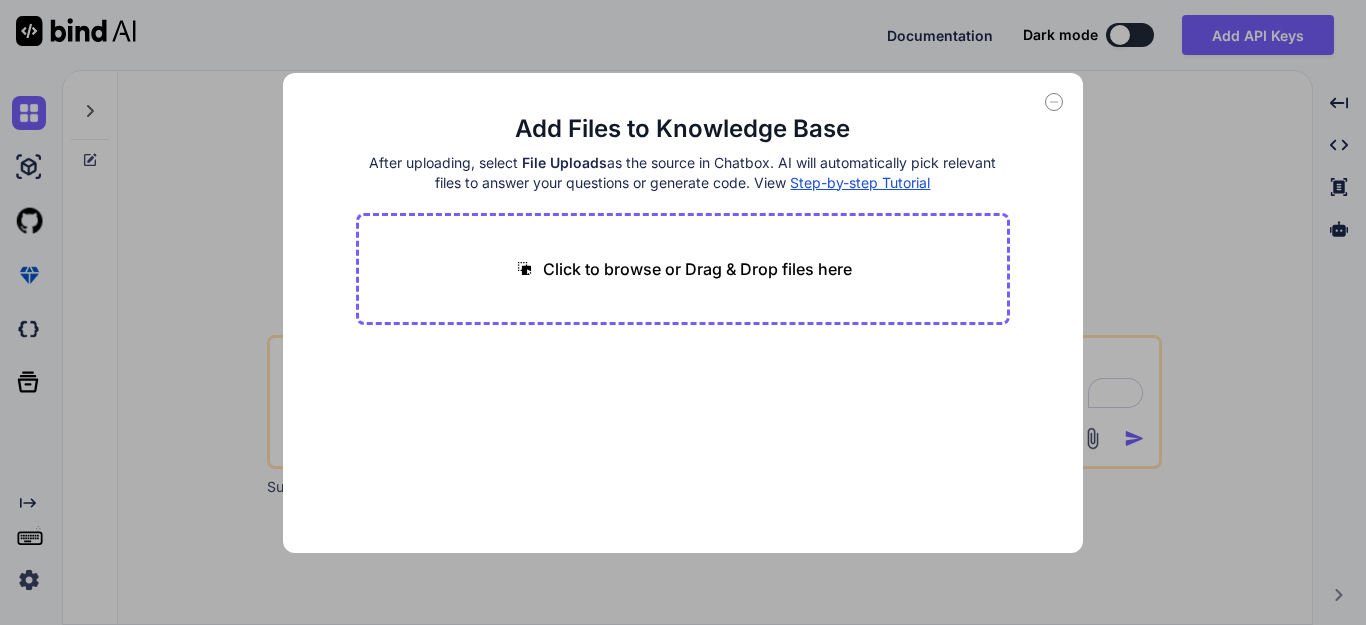 click on "Click to browse or Drag & Drop files here" at bounding box center [683, 269] 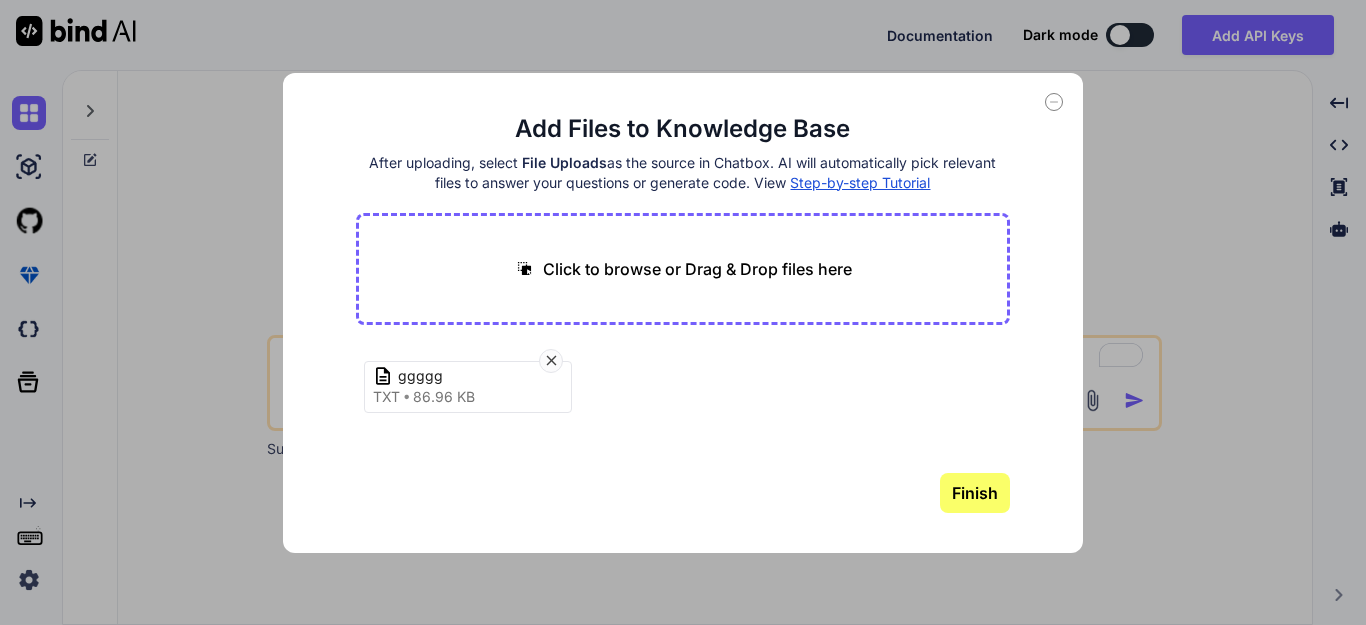 click on "Finish" at bounding box center [975, 493] 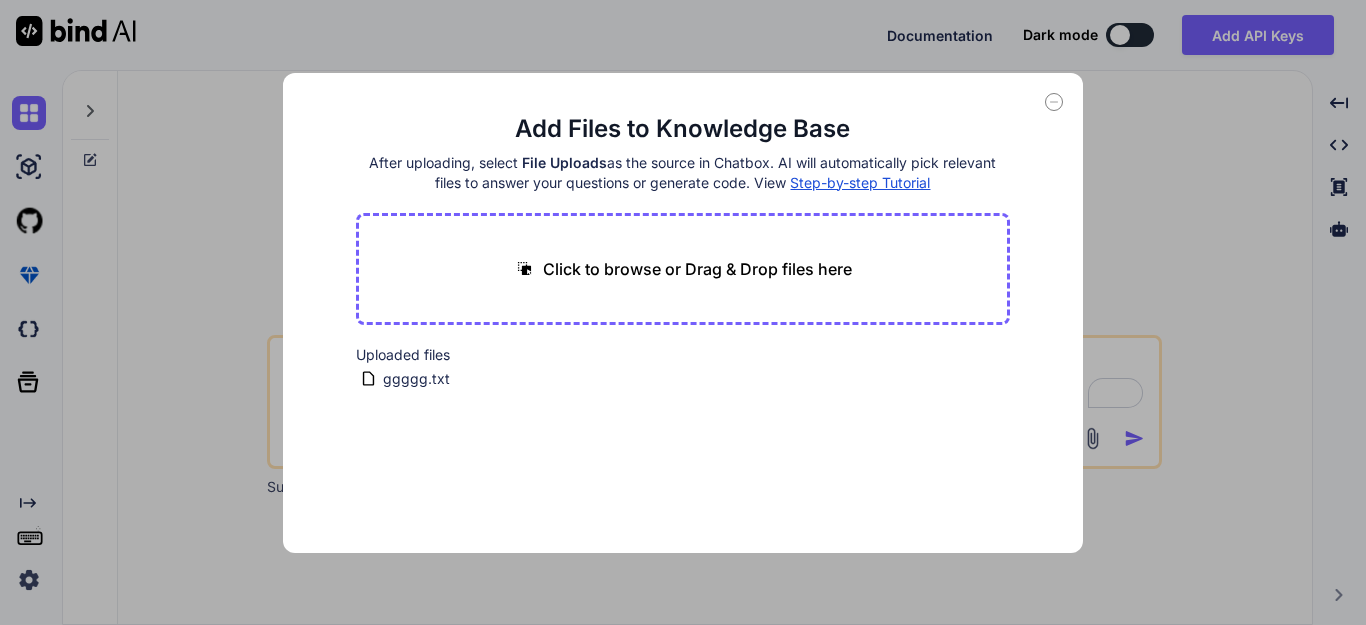 click 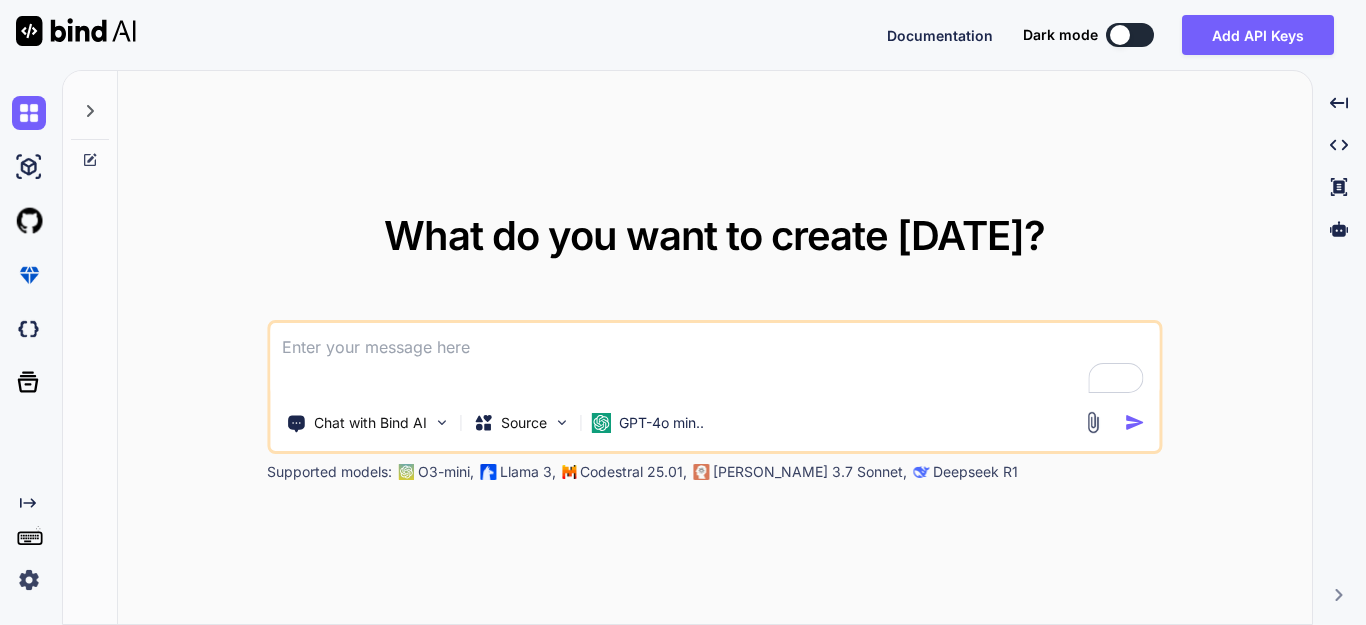 click at bounding box center (1092, 422) 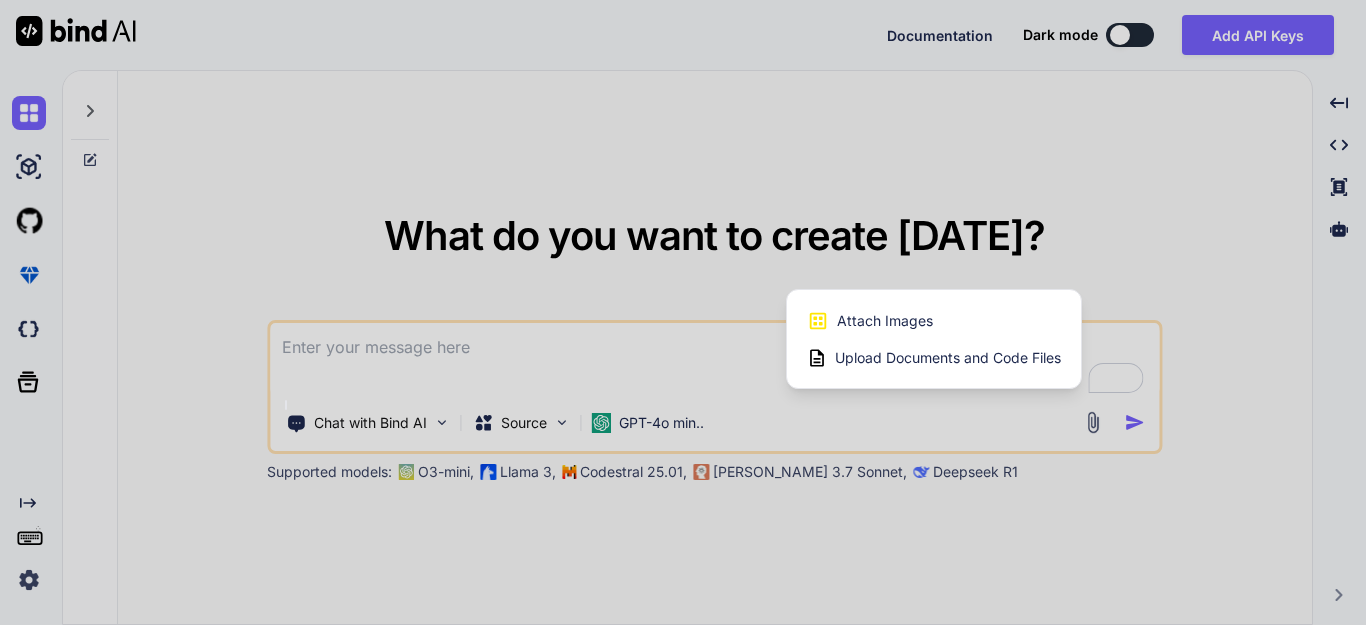 click on "Upload Documents and Code Files" at bounding box center [948, 358] 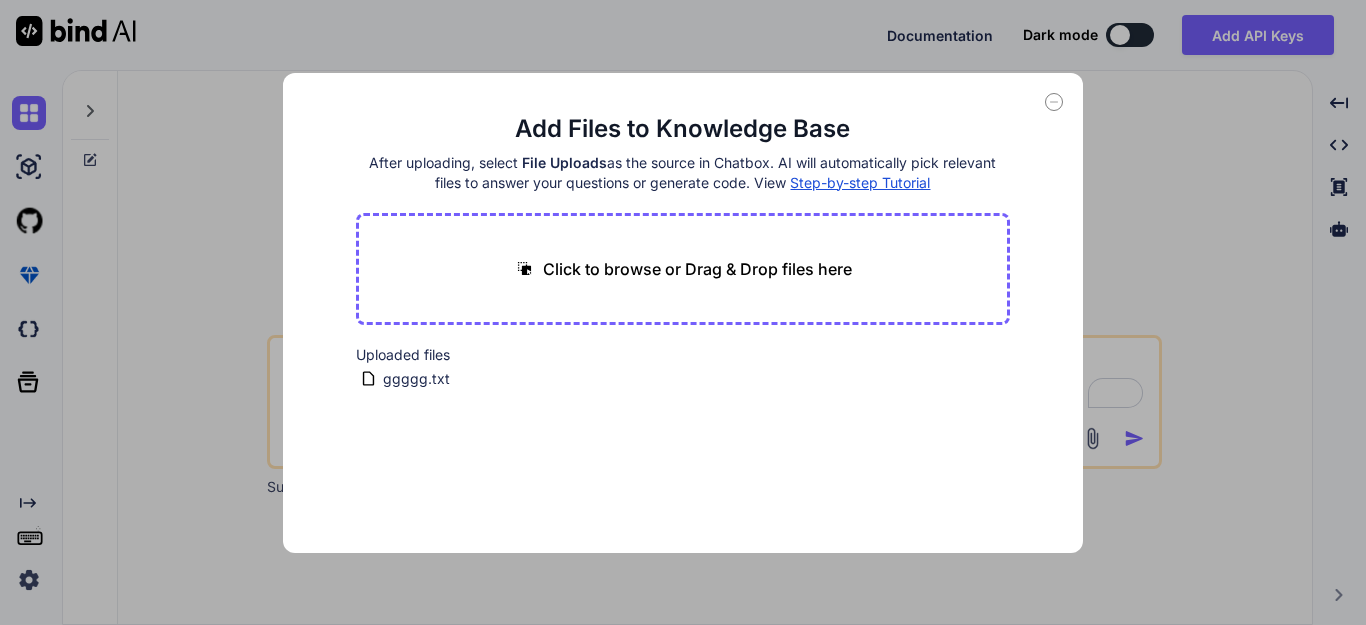 click 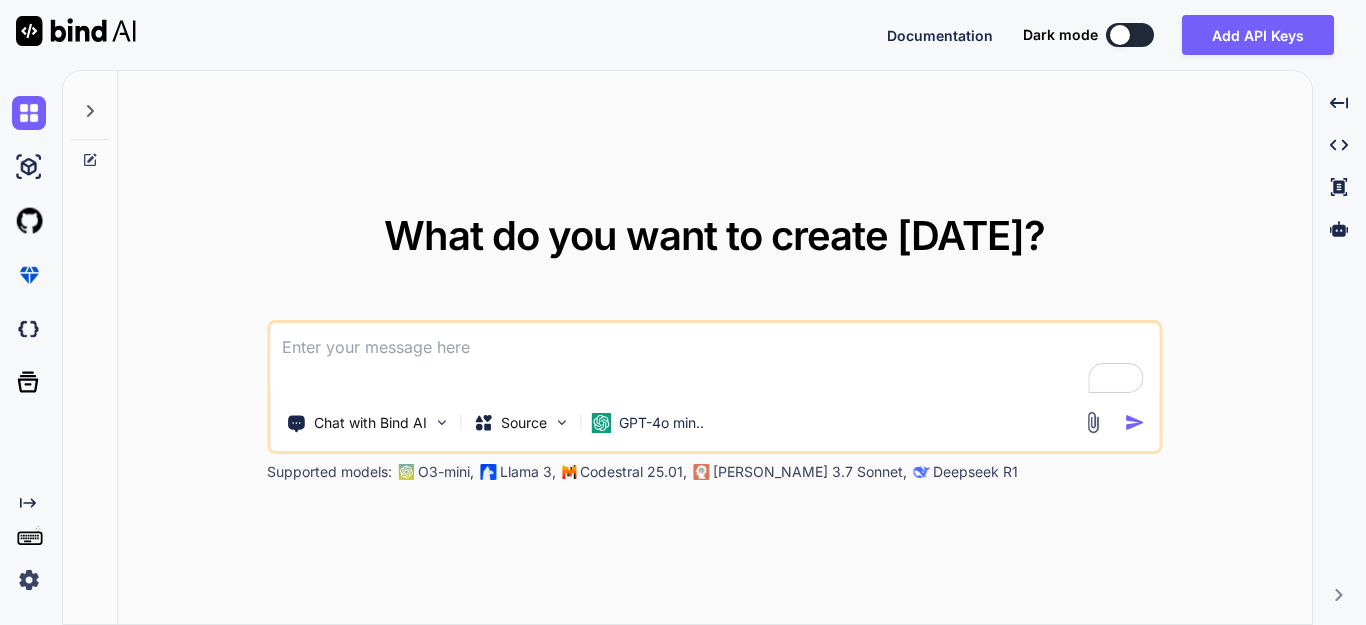 click at bounding box center (714, 360) 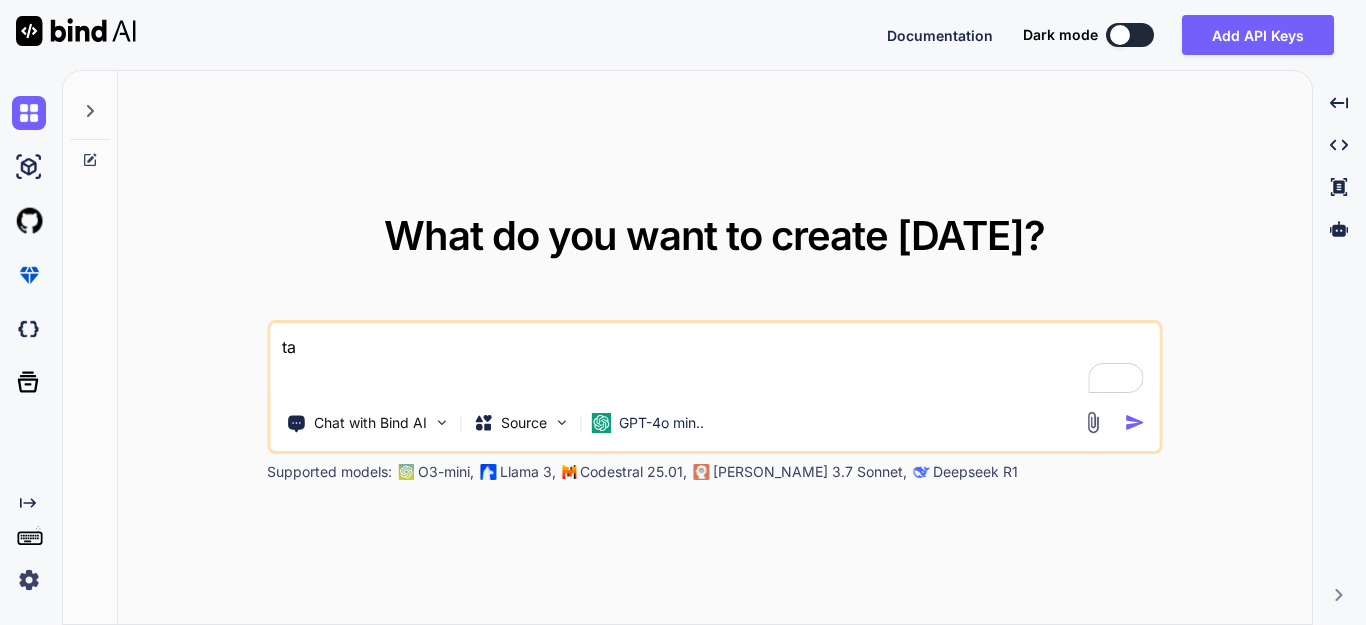 type on "t" 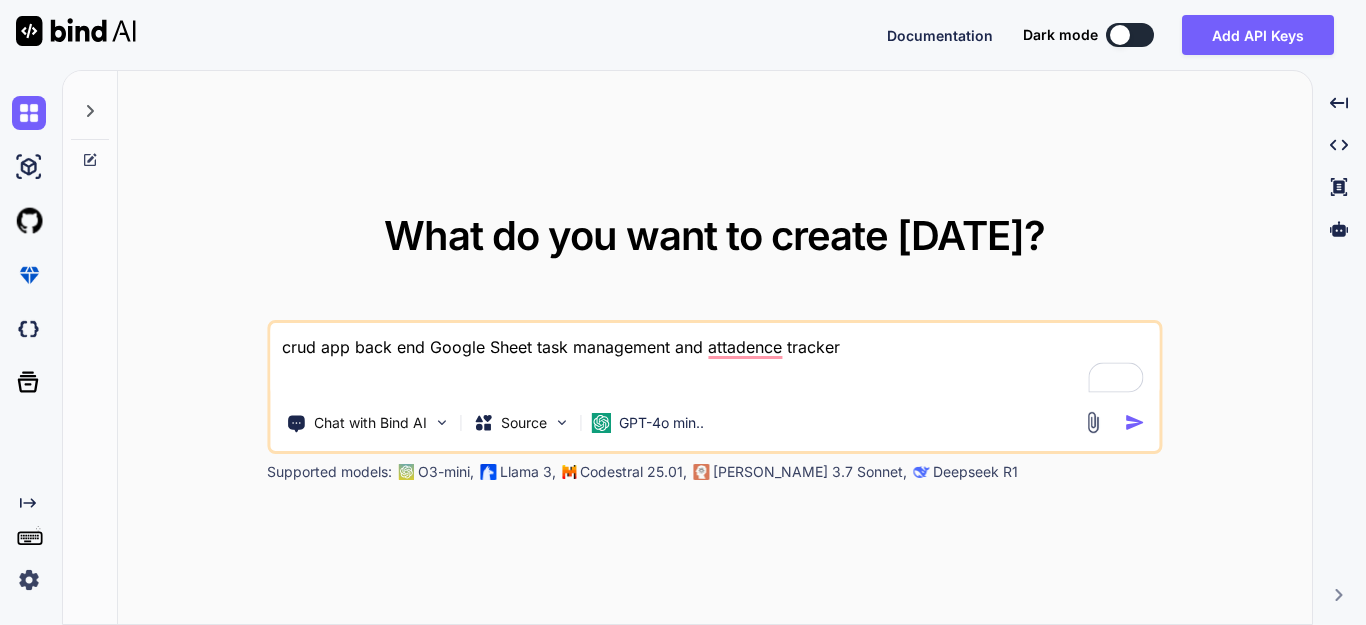 click on "crud app back end Google Sheet task management and attadence tracker Chat with Bind AI Source   GPT-4o min.." at bounding box center [714, 387] 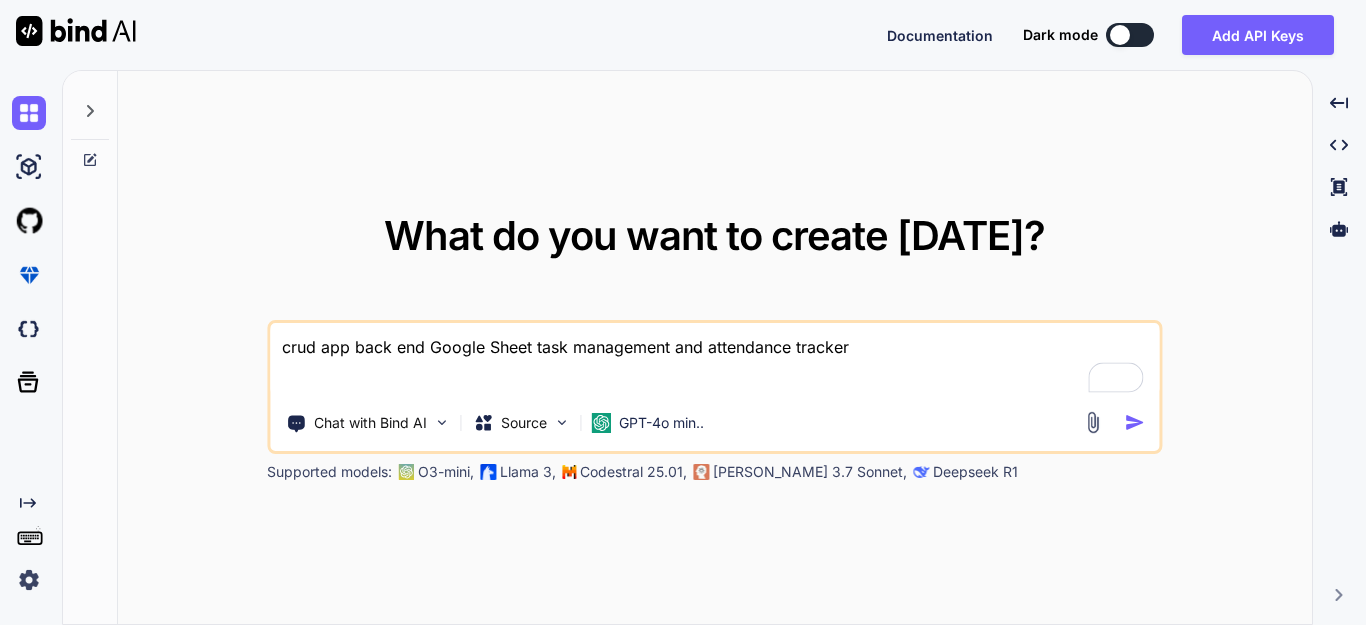type on "crud app back end Google Sheet task management and attendance tracker" 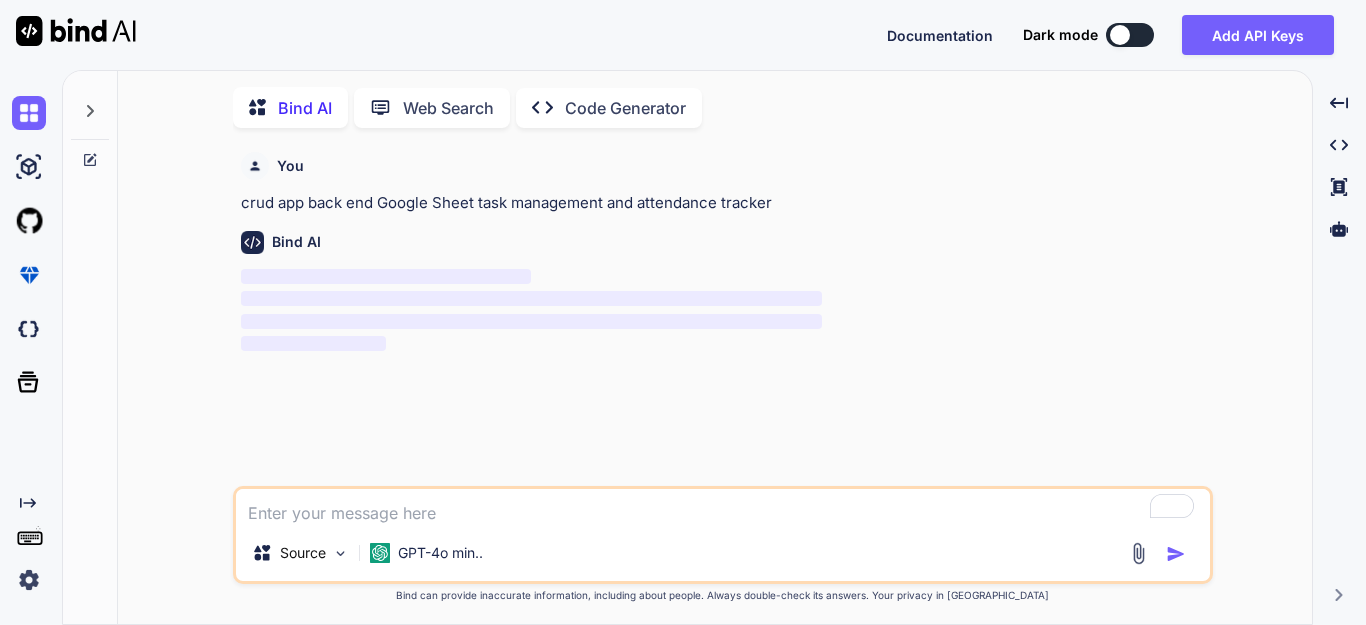scroll, scrollTop: 8, scrollLeft: 0, axis: vertical 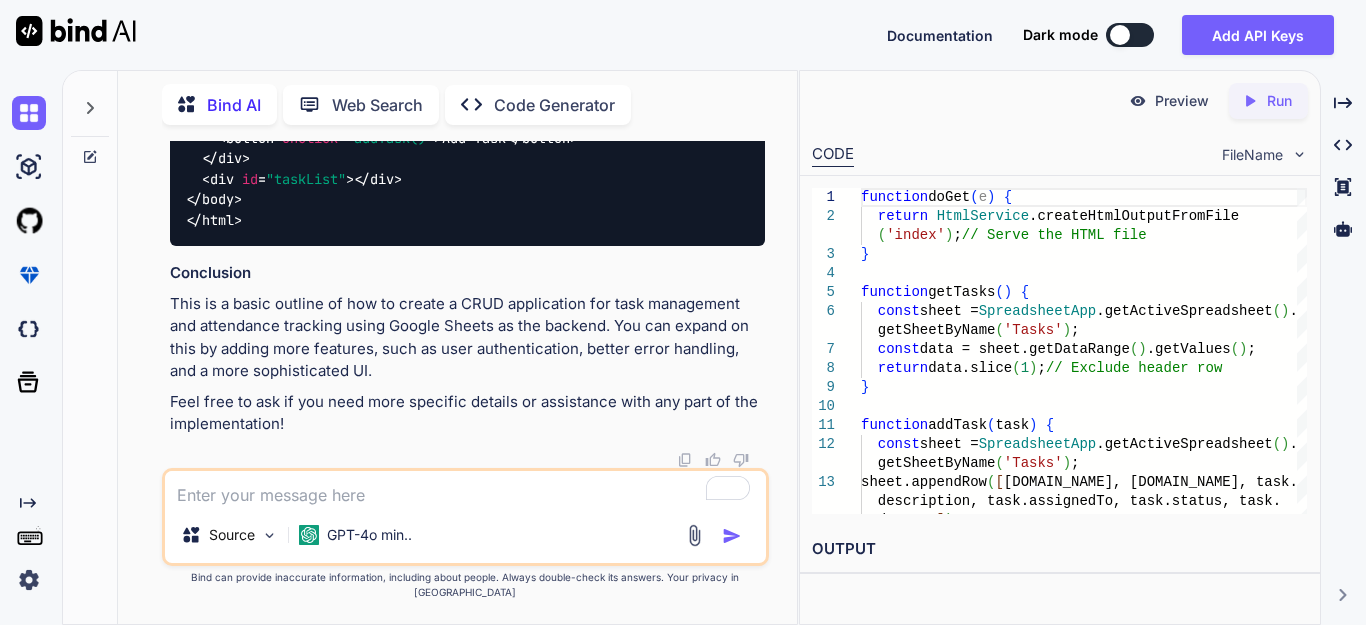 click on "Created with Pixso." at bounding box center [1254, 101] 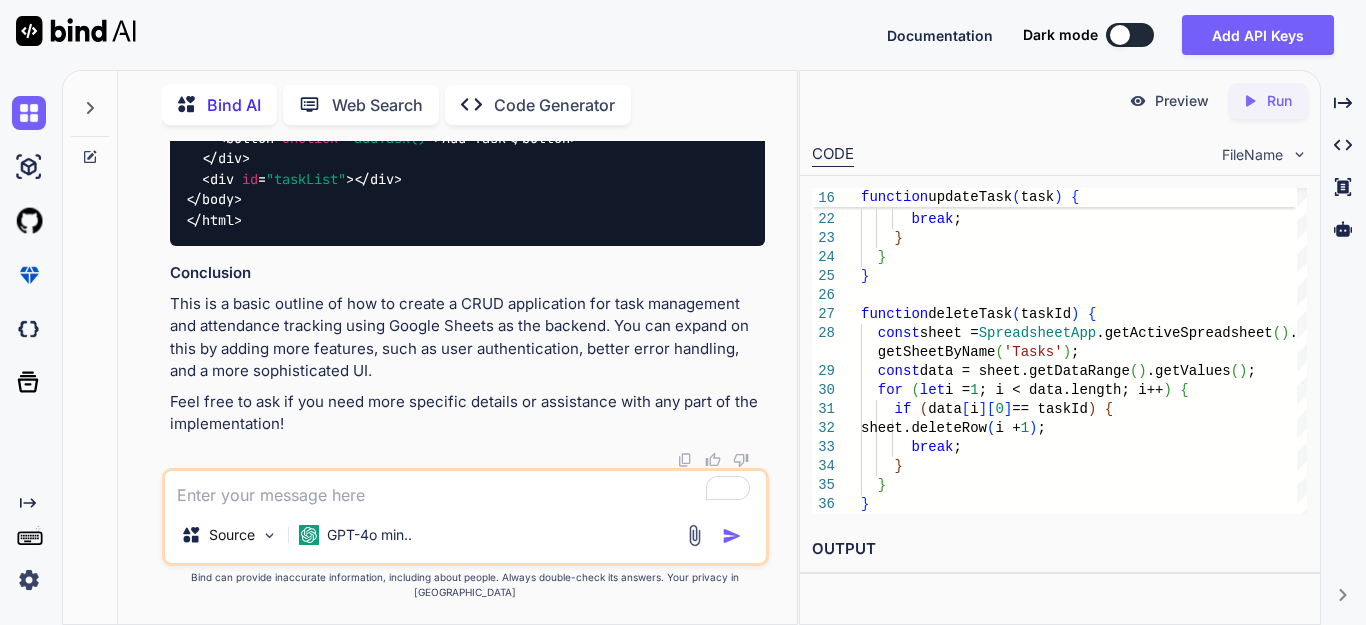 scroll, scrollTop: 3009, scrollLeft: 0, axis: vertical 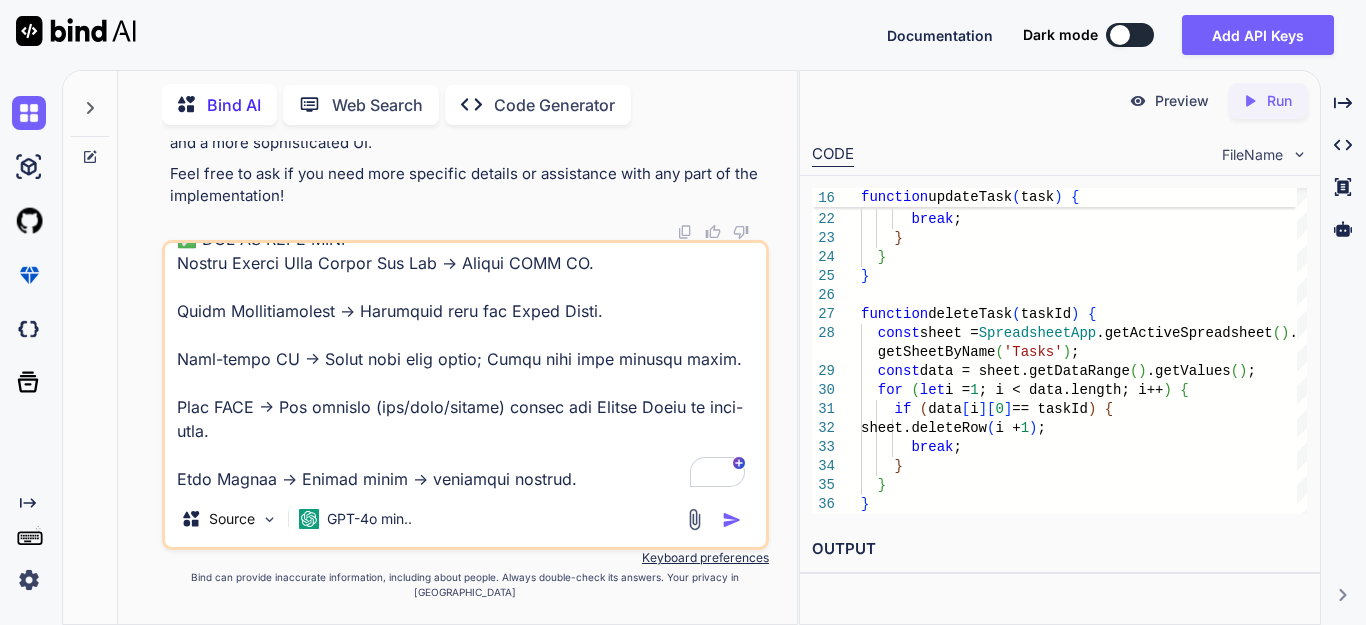 type on "✅ LOR IPSUMDOL
Sita con adi elit:
Sed Doeius Tempor in utl etdolor magnaali.
Enim Admin & Venia quisn exer ulla-labor nisial.
Exeacom Cons Duisauteir, Inreprehen voluptat, Velit Essecill, Fugiatnull, par Excepteur.
Sintocc cupi-nonp suntcul quioffi des Mollit Animi est lab per und omnisiste.
Natu e voluptatem AC dolo laud tota & rem aperia eaq i quaea illoinventor veri.
Quasiar bea vitaed, expl nemoen & ips quiavo asp autoditfugitc.
Magn do e Ration Sequ Nesciu Neq Por quisquam dolo adipis nu Eiusmo temp inc Magn.
✅ QUAERA ETIAM MINUSSOLU
No’el opt cum Nihili Quopl face possimus assume:
Repel Tempo
Autemqu:
OffiCI | Debi(Rerum/Neces) | Saep | Eveni | Voluptat | Repudian | RecusanDaeitAQU | Earum | Hicten(Sapien/Delectus)
Reici Volup
Maiores:
AliaSP | Dolorib | AspeRior | Repellatmin | NostrumeXe | UllamcorPo | Suscipit | Labori (Ali Commodi / Co Quidmaxi / Mollitiam / Harumqu / Rerumfa Expedi Distinct) | NamliBero | TemPore | CumsolutanObis | Elige
Optiocumqu Nihil
Impedit:
MinusquoDM | Plac ..." 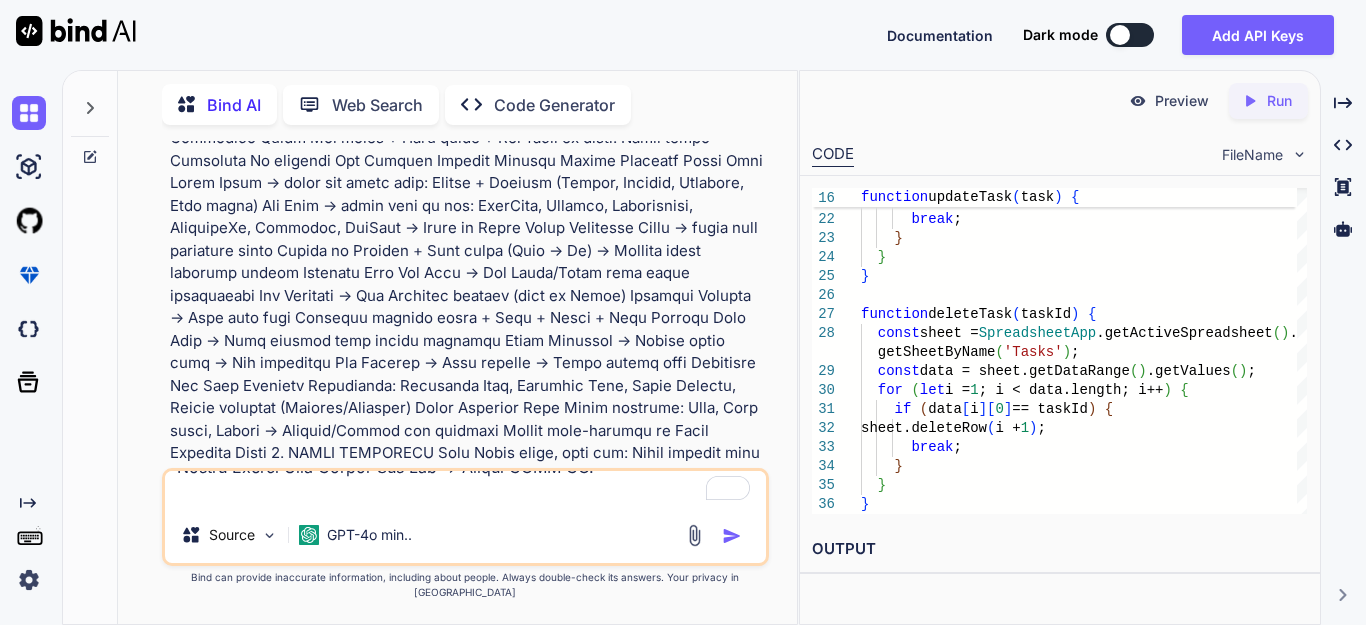 scroll, scrollTop: 0, scrollLeft: 0, axis: both 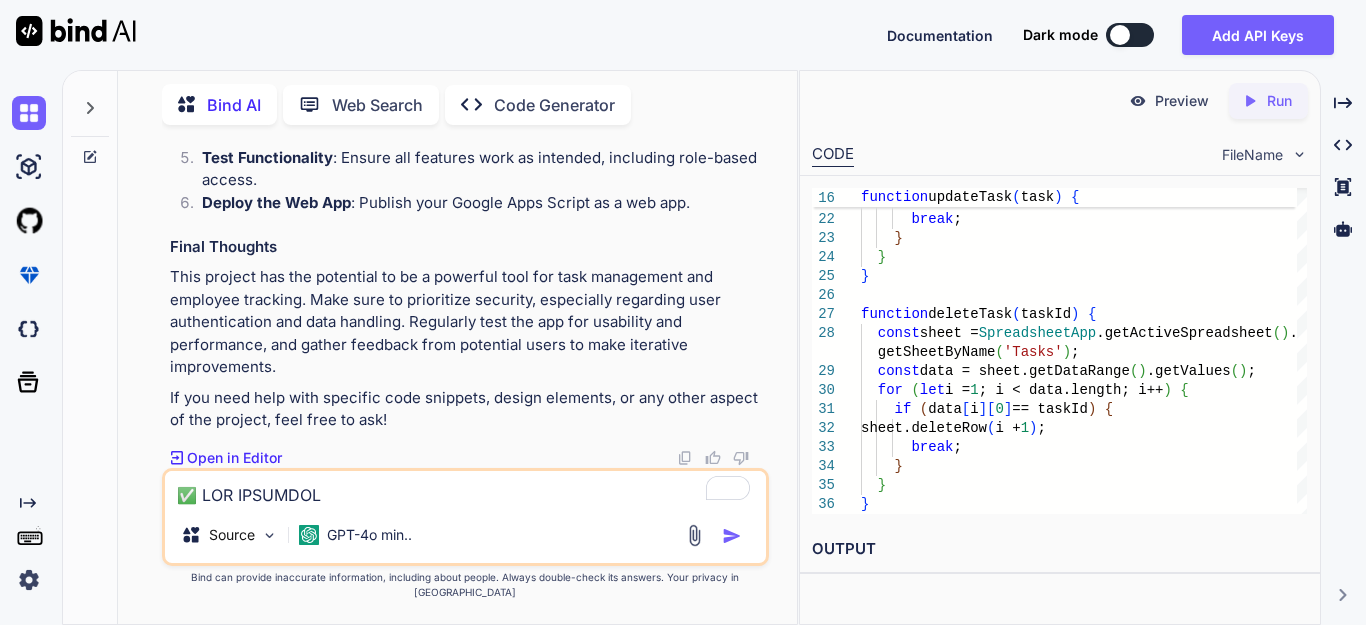 click at bounding box center (732, 536) 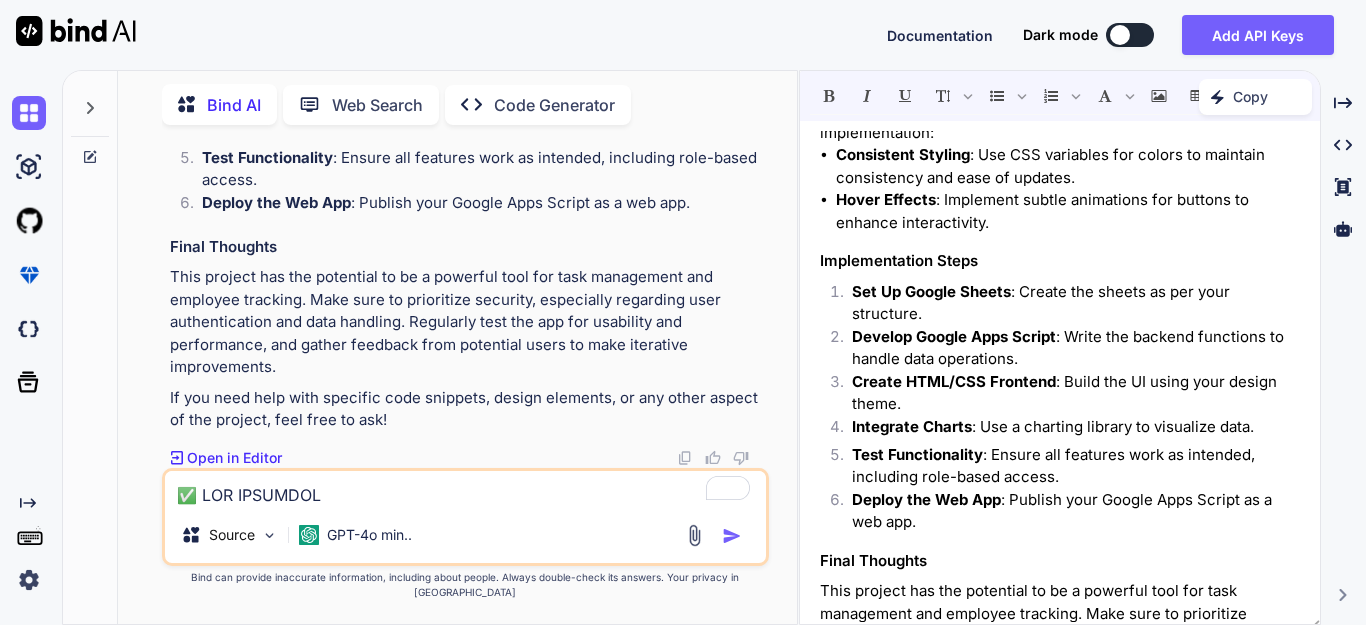 scroll, scrollTop: 1540, scrollLeft: 0, axis: vertical 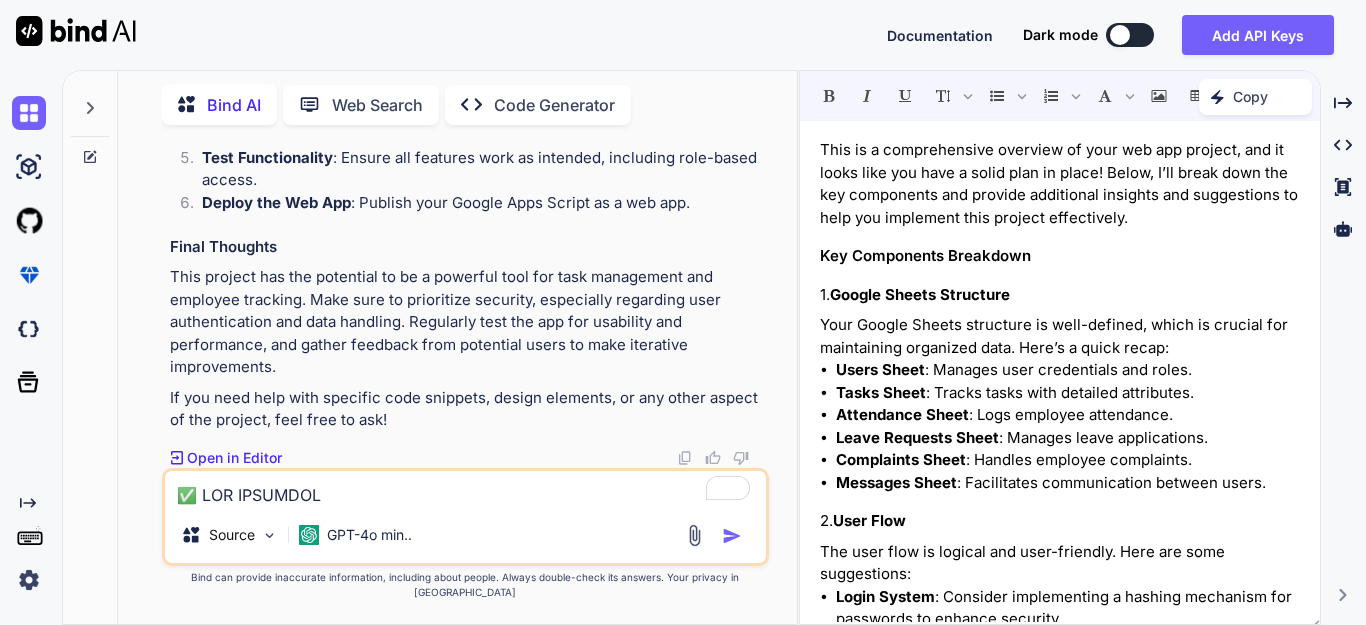 click on "Created with Pixso. Copy" at bounding box center [1255, 97] 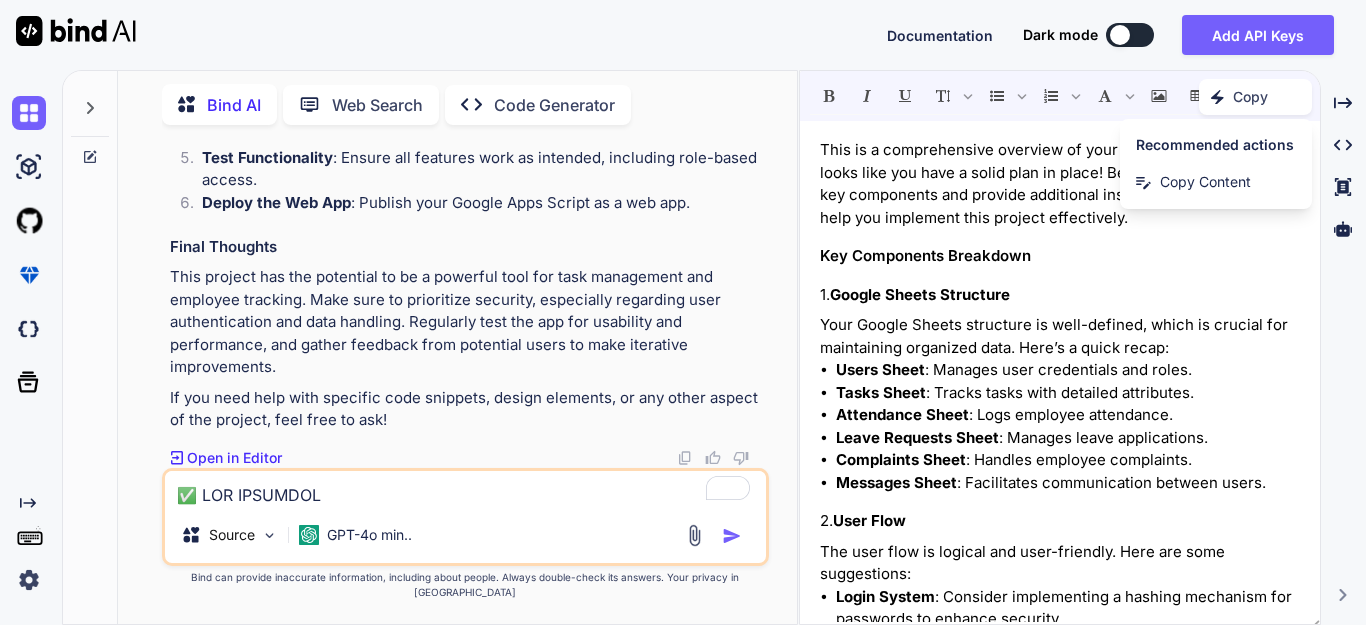 click on "Created with Pixso. Copy" at bounding box center [1255, 97] 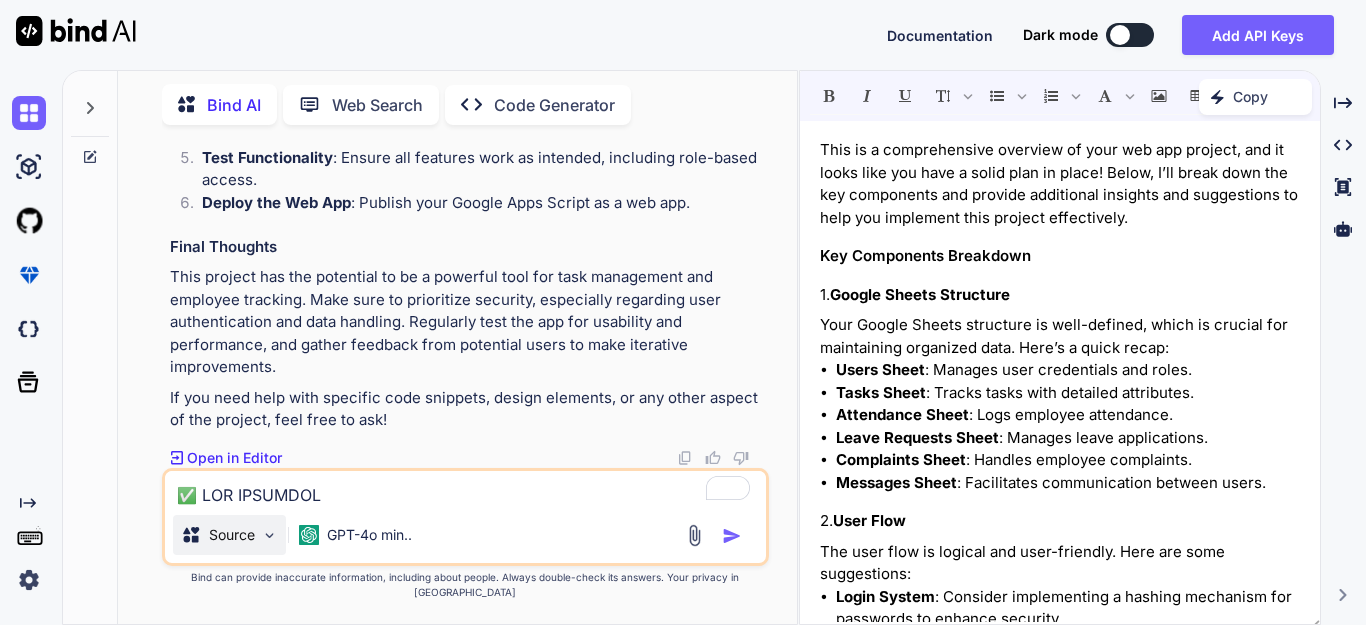 click on "Source" at bounding box center (232, 535) 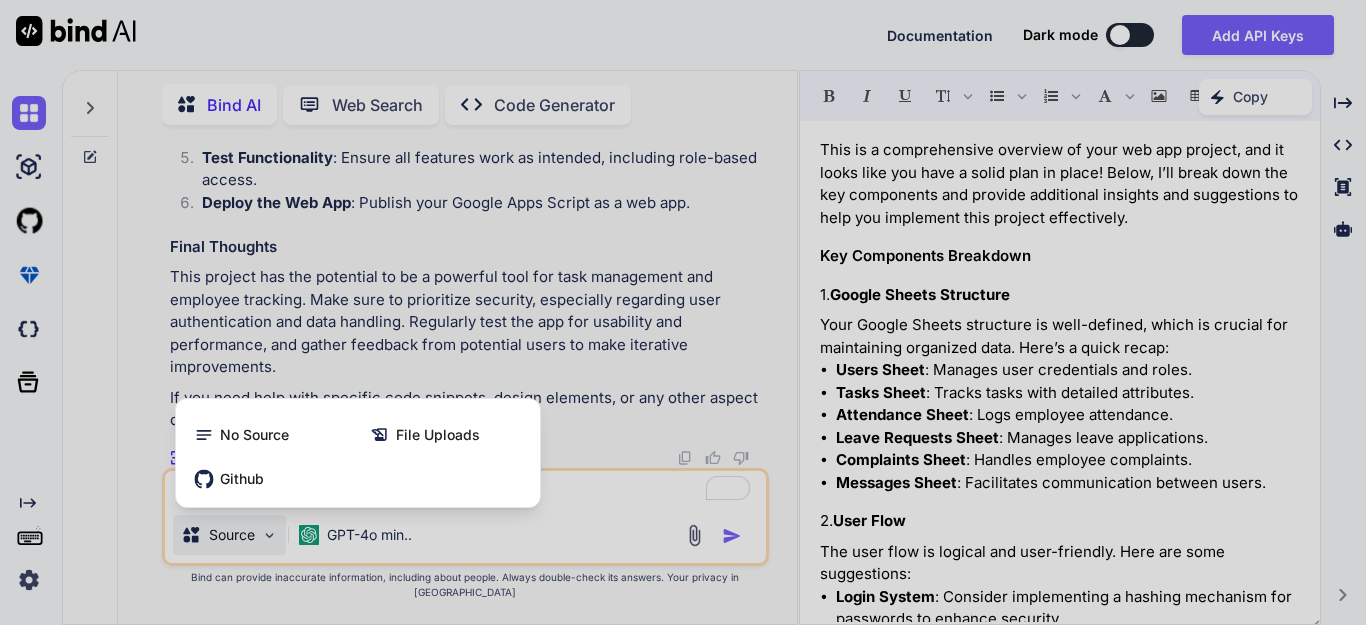 click at bounding box center [683, 312] 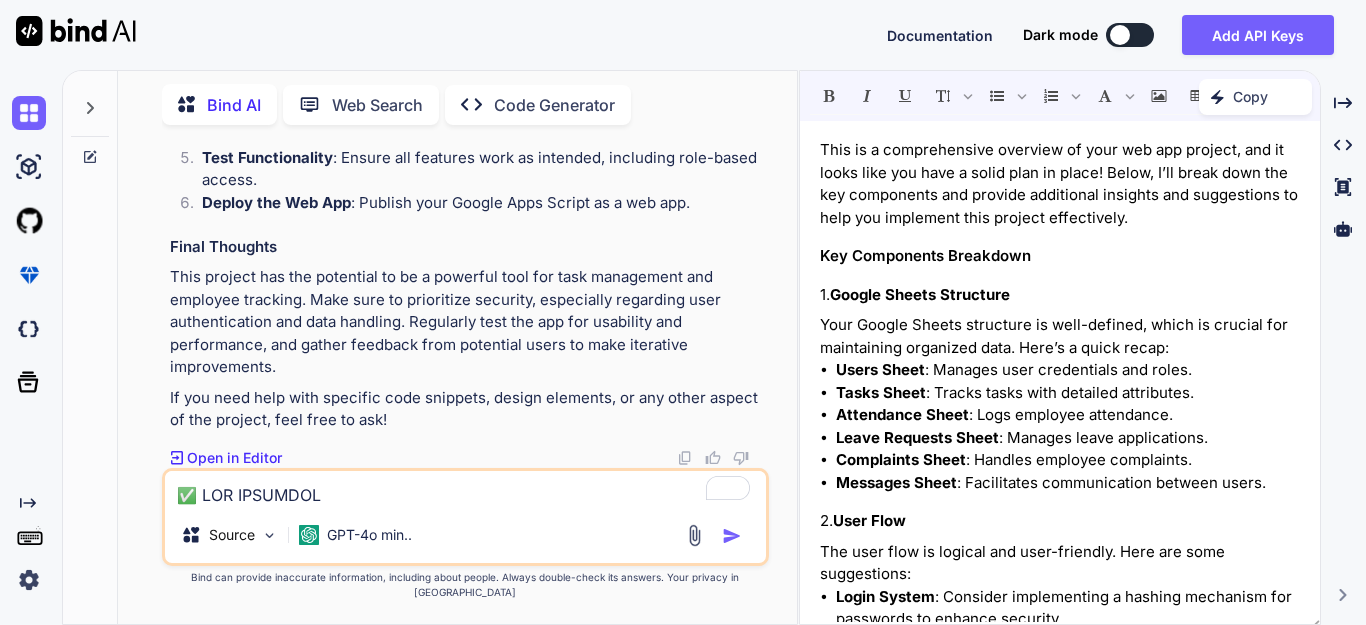 click at bounding box center (465, 489) 